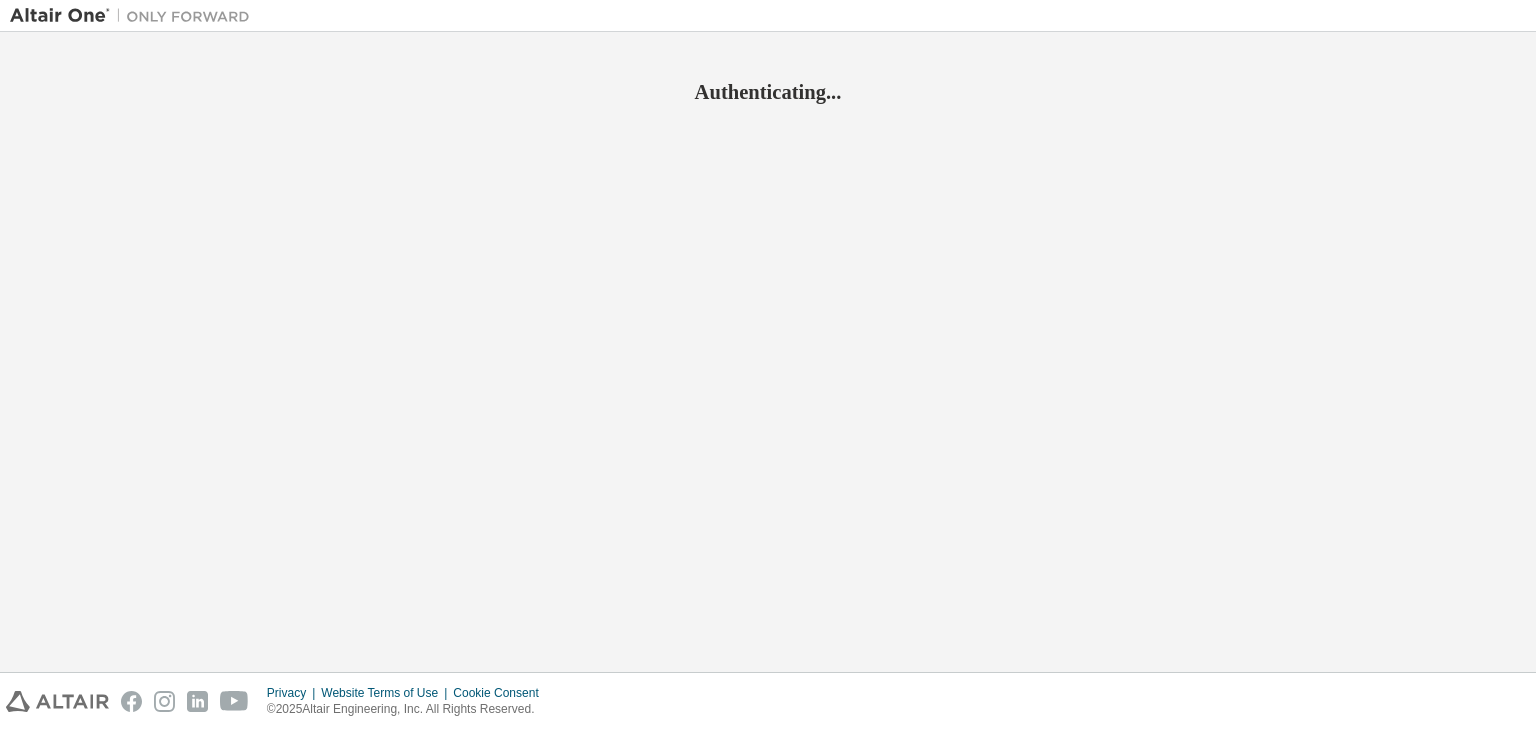scroll, scrollTop: 0, scrollLeft: 0, axis: both 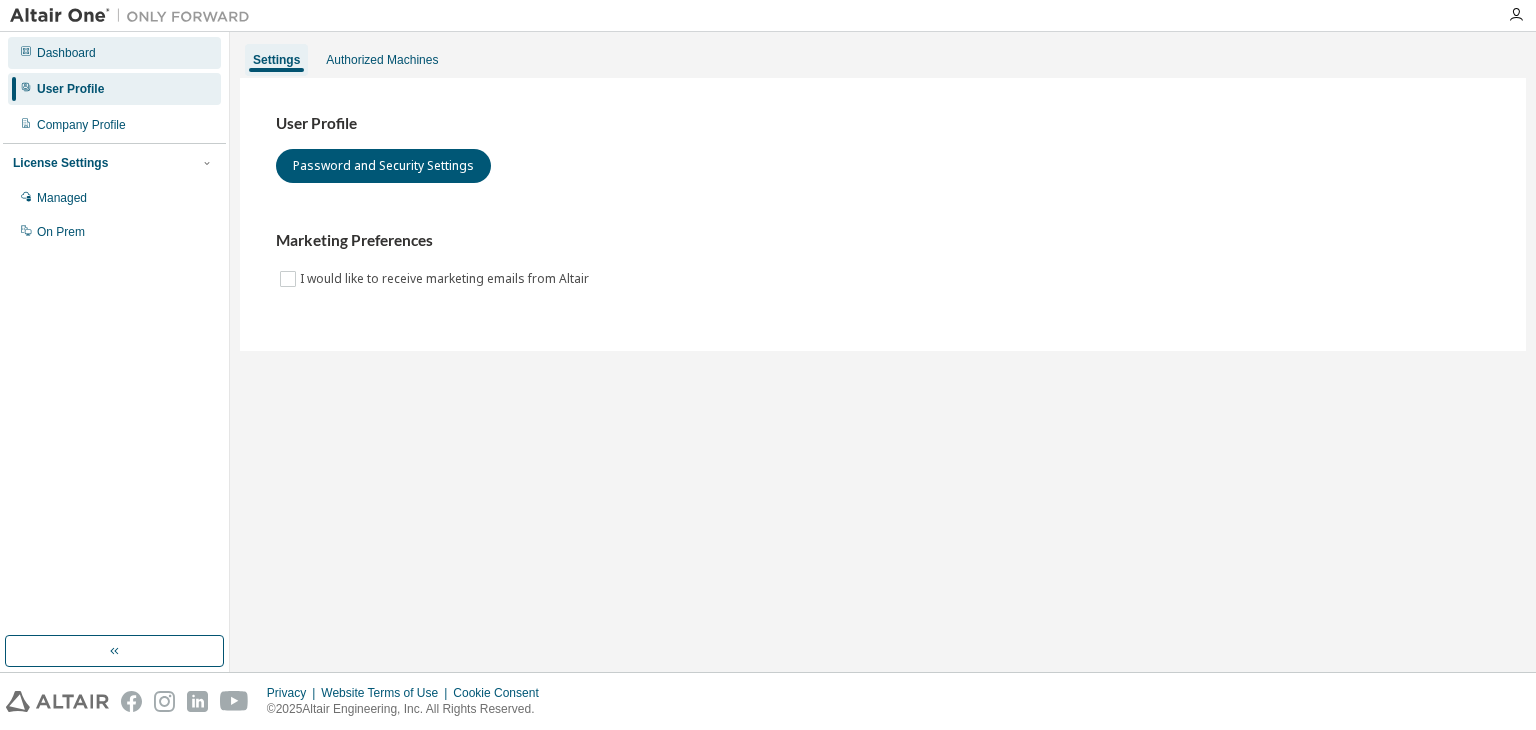 click on "Dashboard" at bounding box center [66, 53] 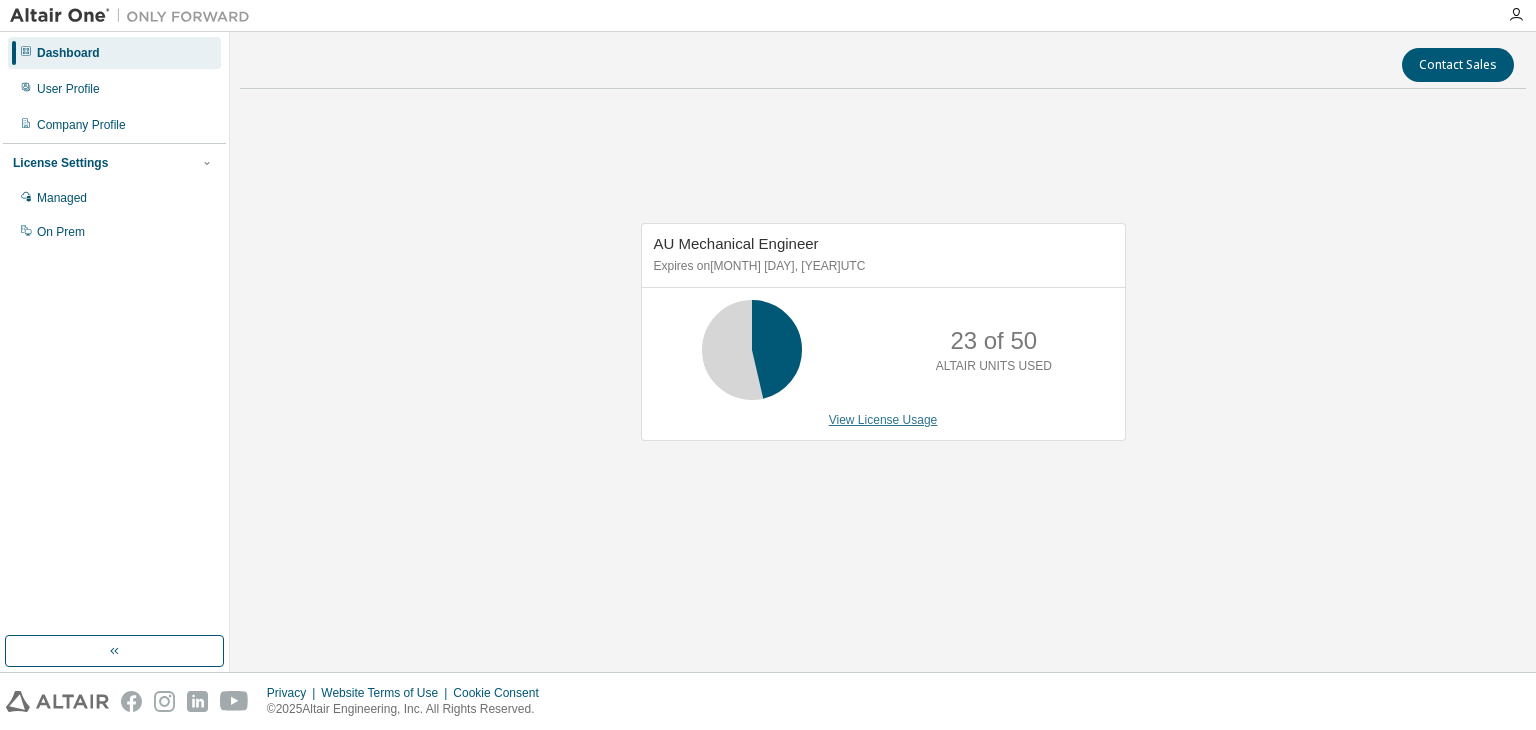 click on "View License Usage" at bounding box center (883, 420) 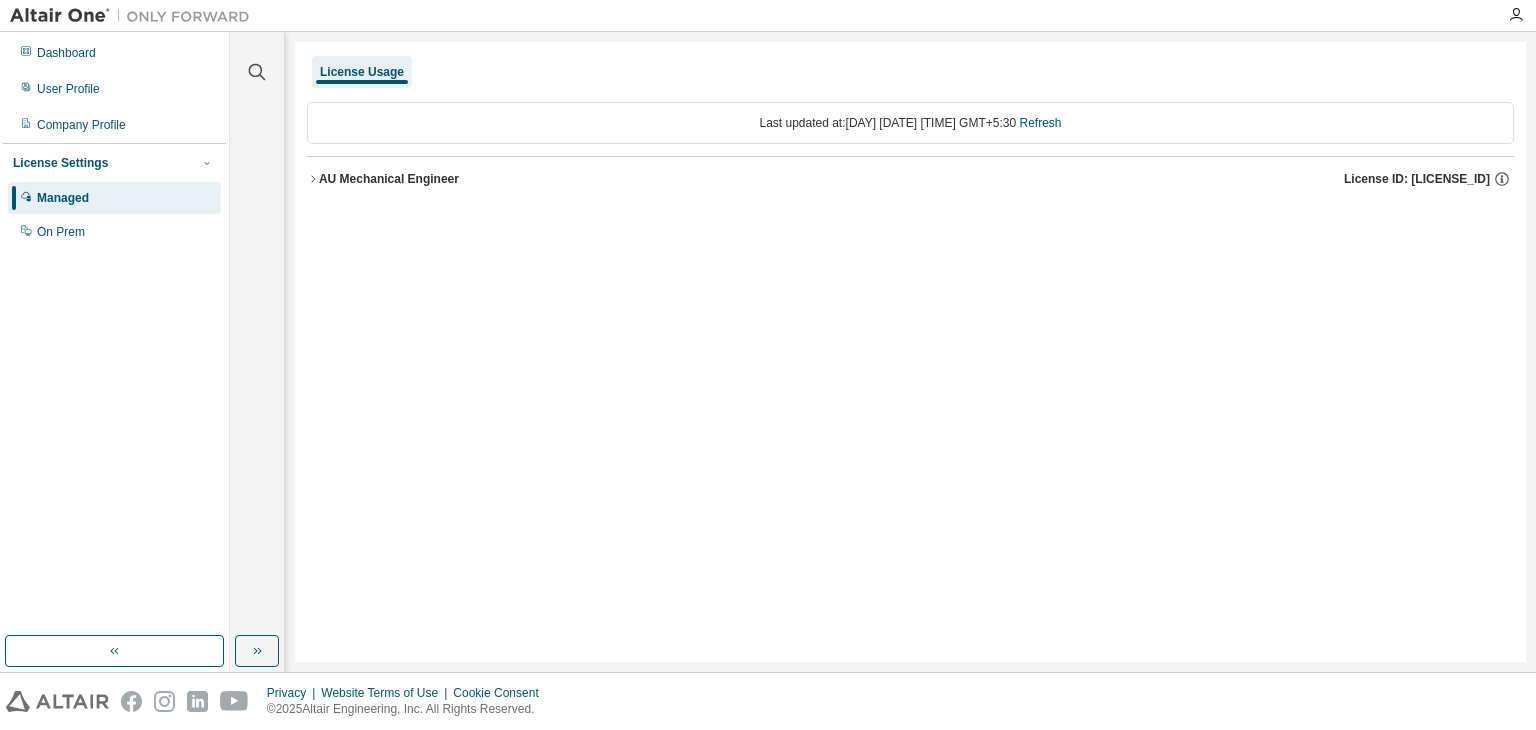 click on "AU Mechanical Engineer" at bounding box center (389, 179) 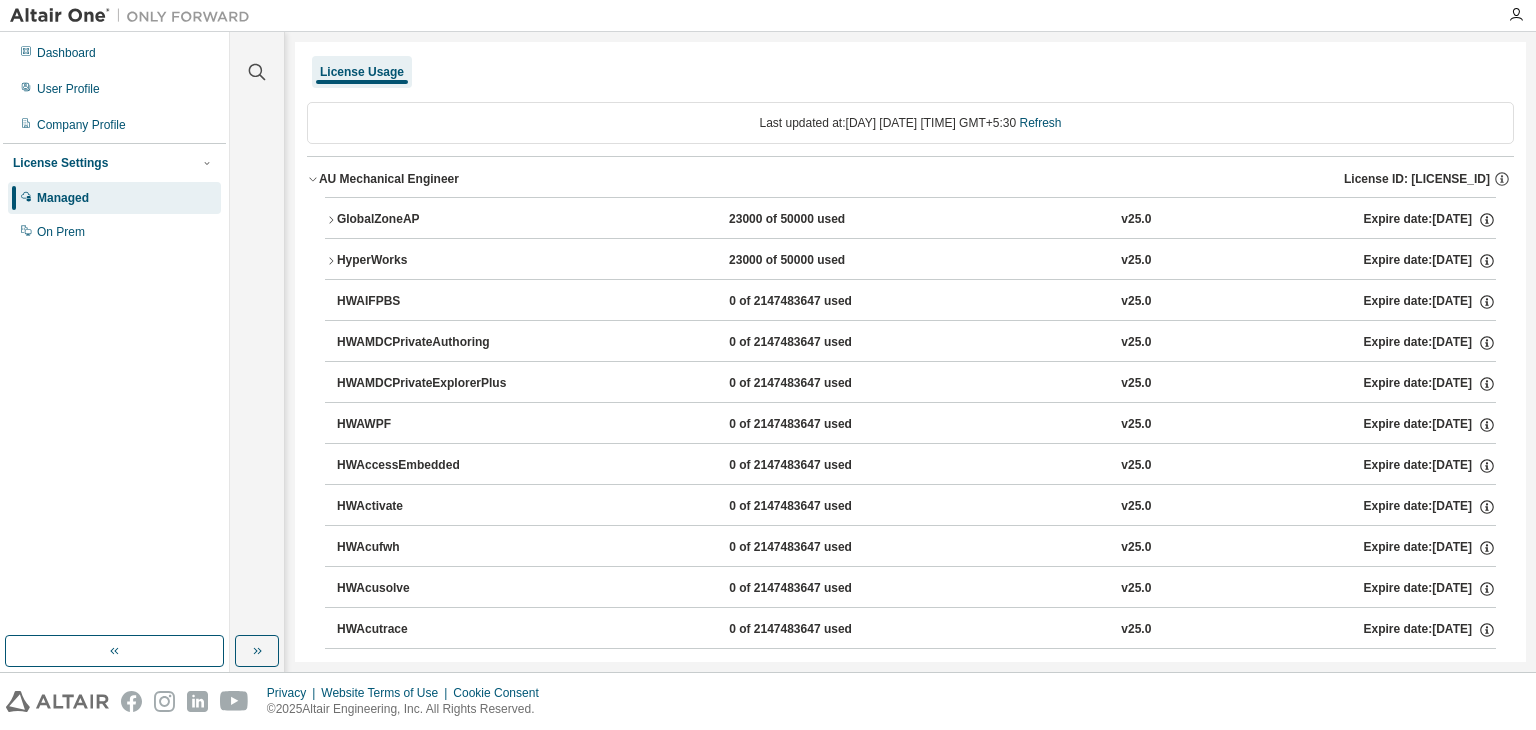 click 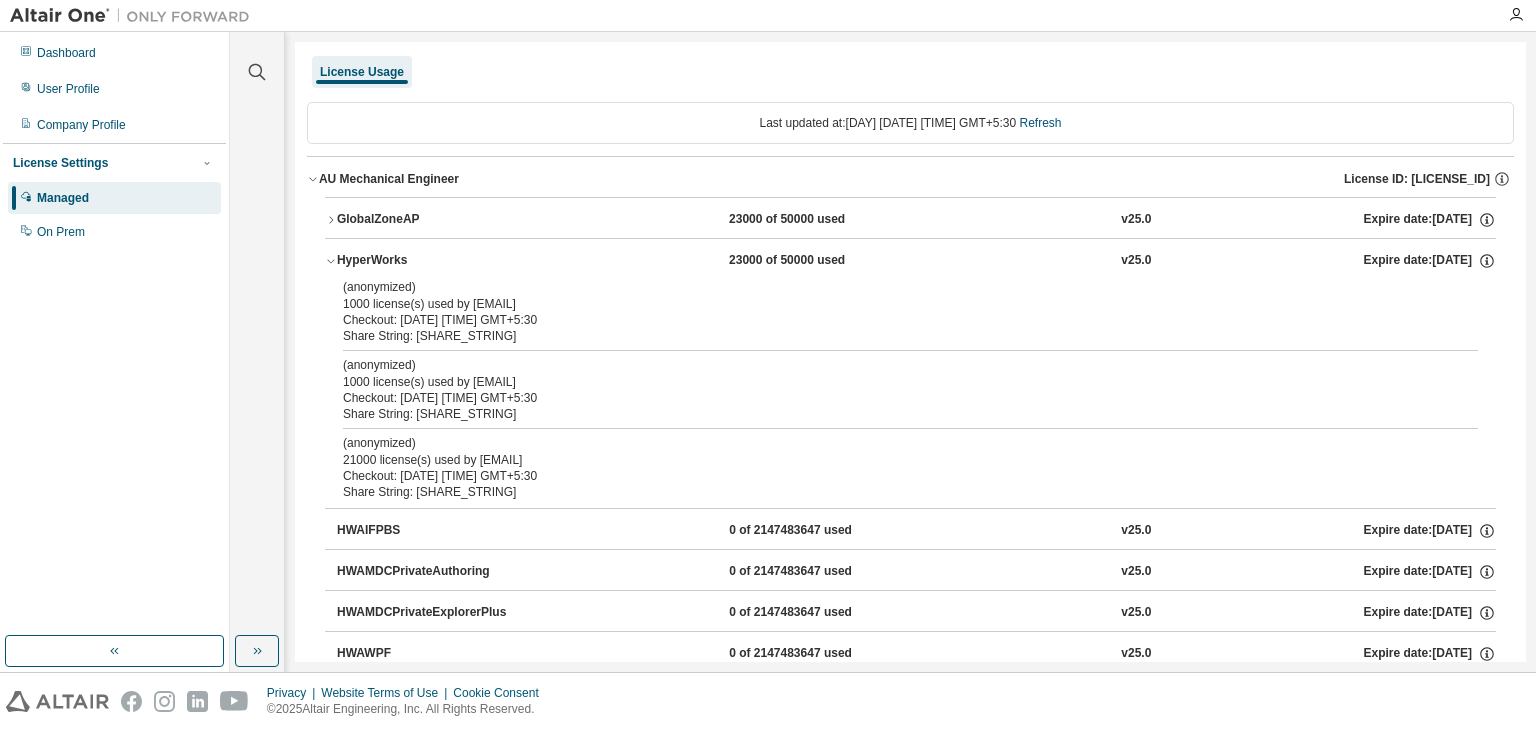 click on "Share String: [SHARE_STRING]" at bounding box center [886, 492] 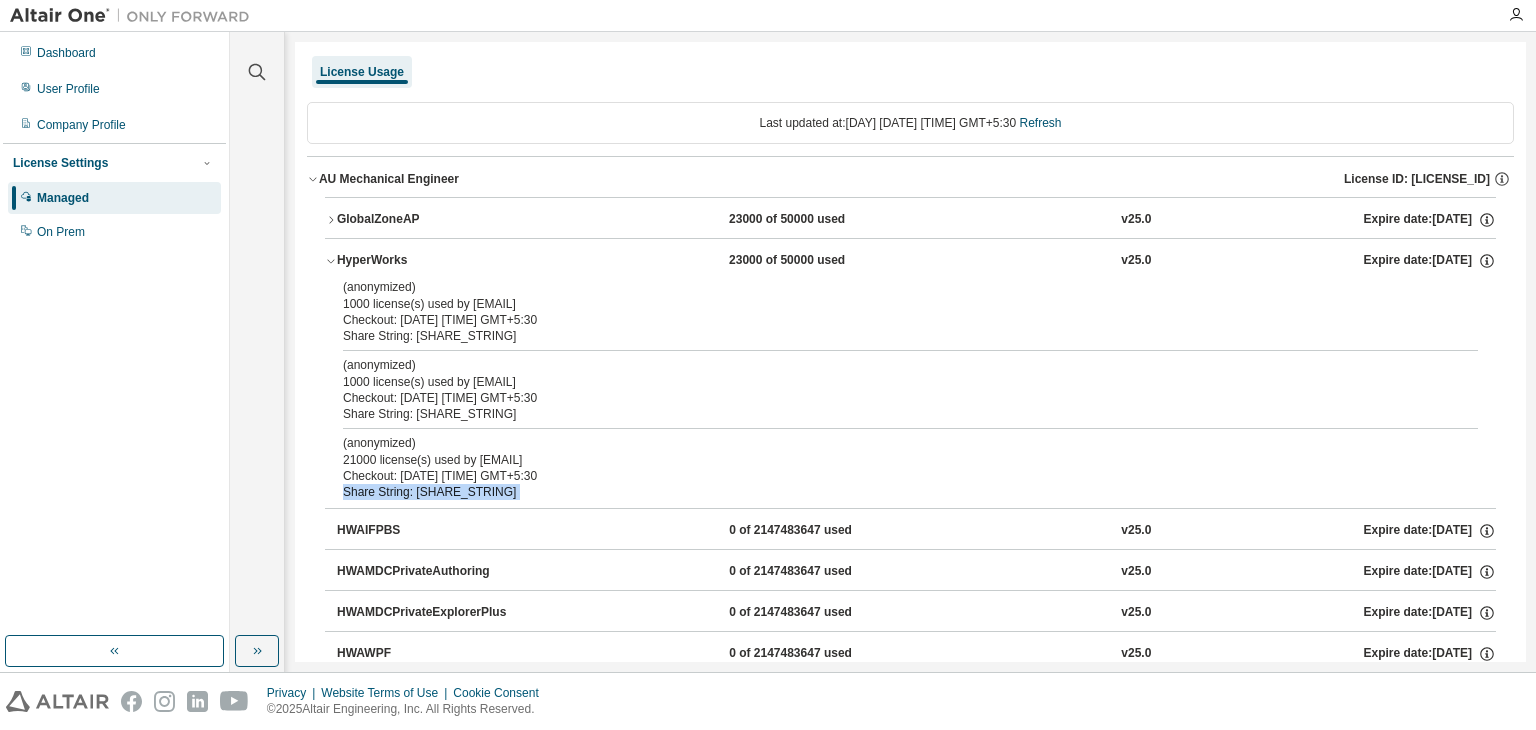 click on "Share String: [SHARE_STRING]" at bounding box center (886, 492) 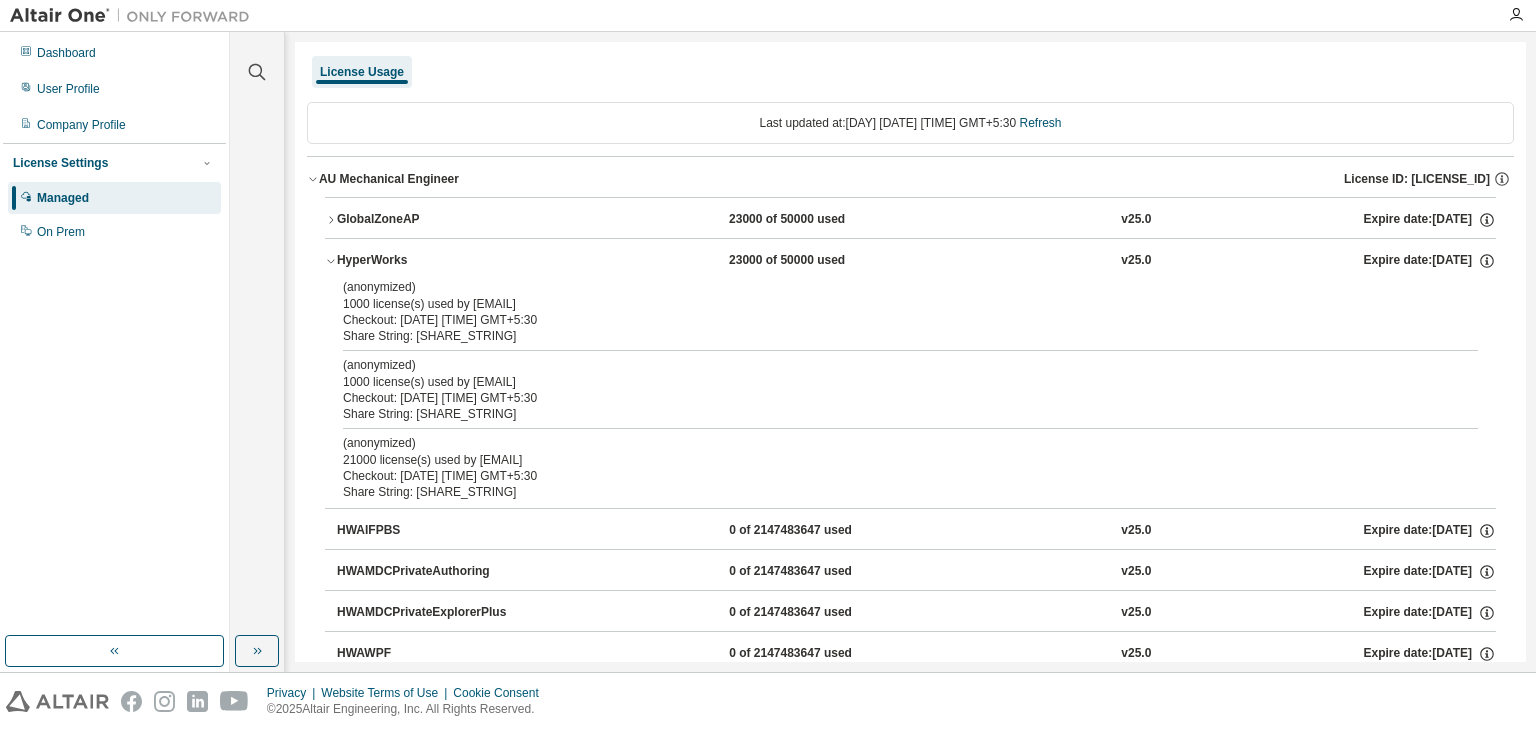 click on "(anonymized) 21000 license(s) used by [EMAIL]" at bounding box center [886, 451] 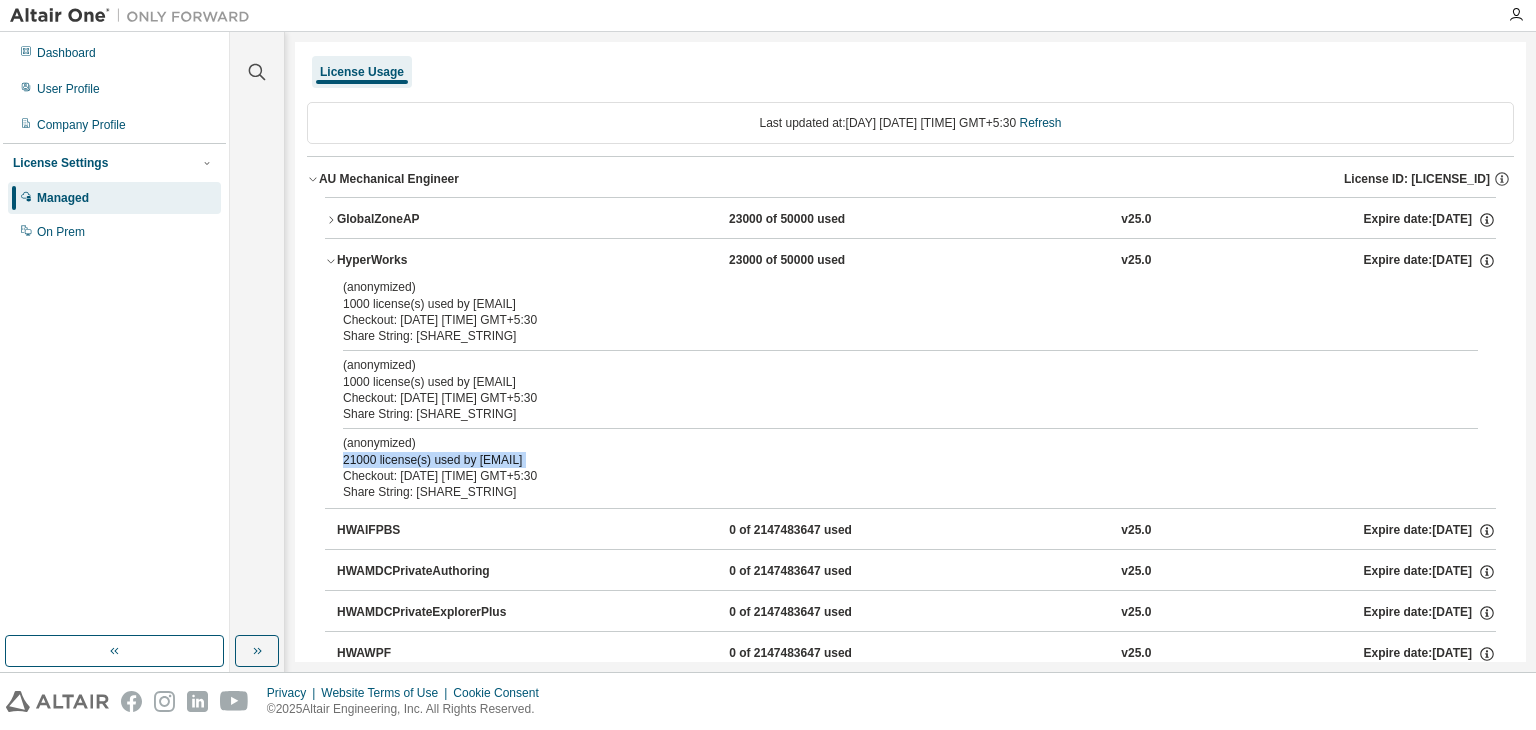 click on "(anonymized) 21000 license(s) used by [EMAIL]" at bounding box center (886, 451) 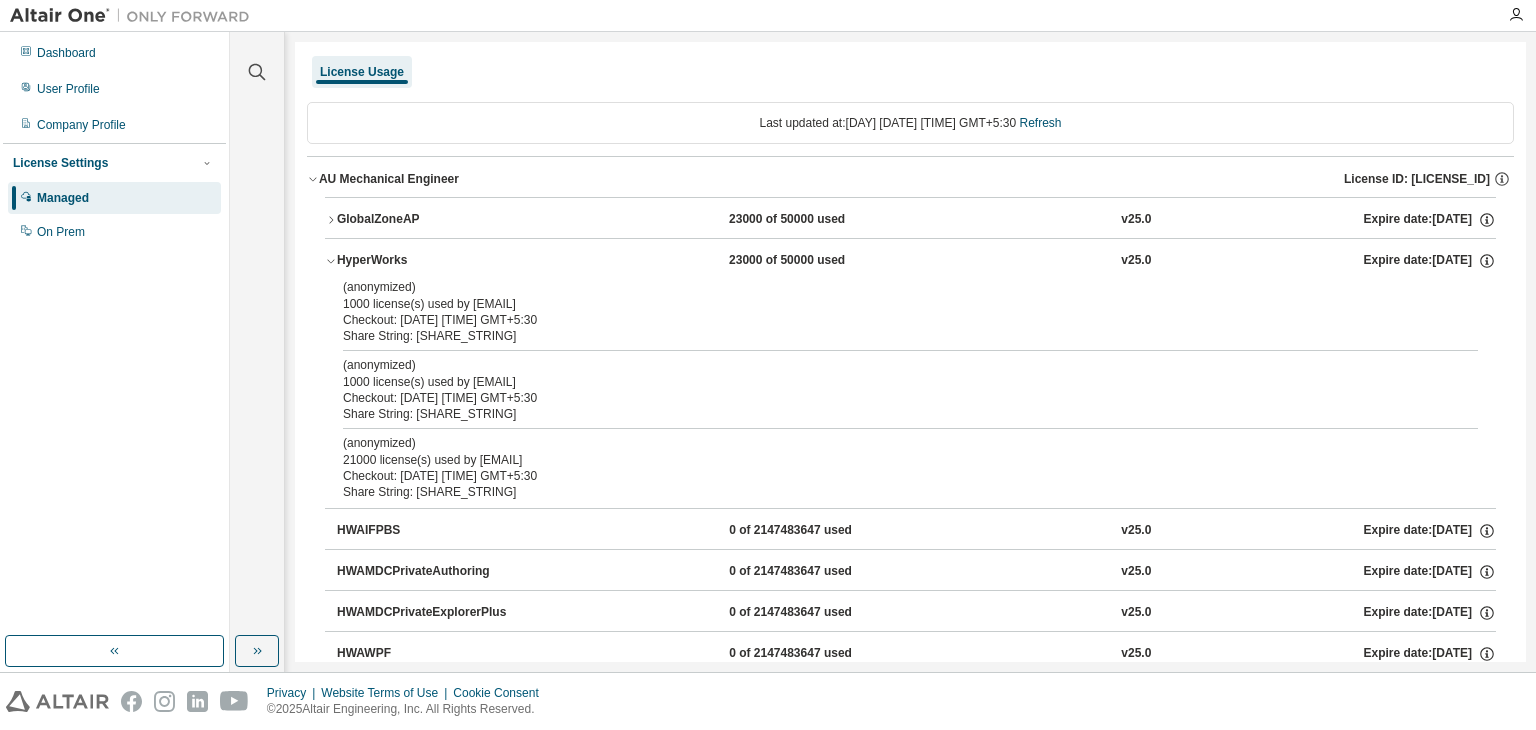 click on "(anonymized) 21000 license(s) used by [EMAIL]" at bounding box center [886, 451] 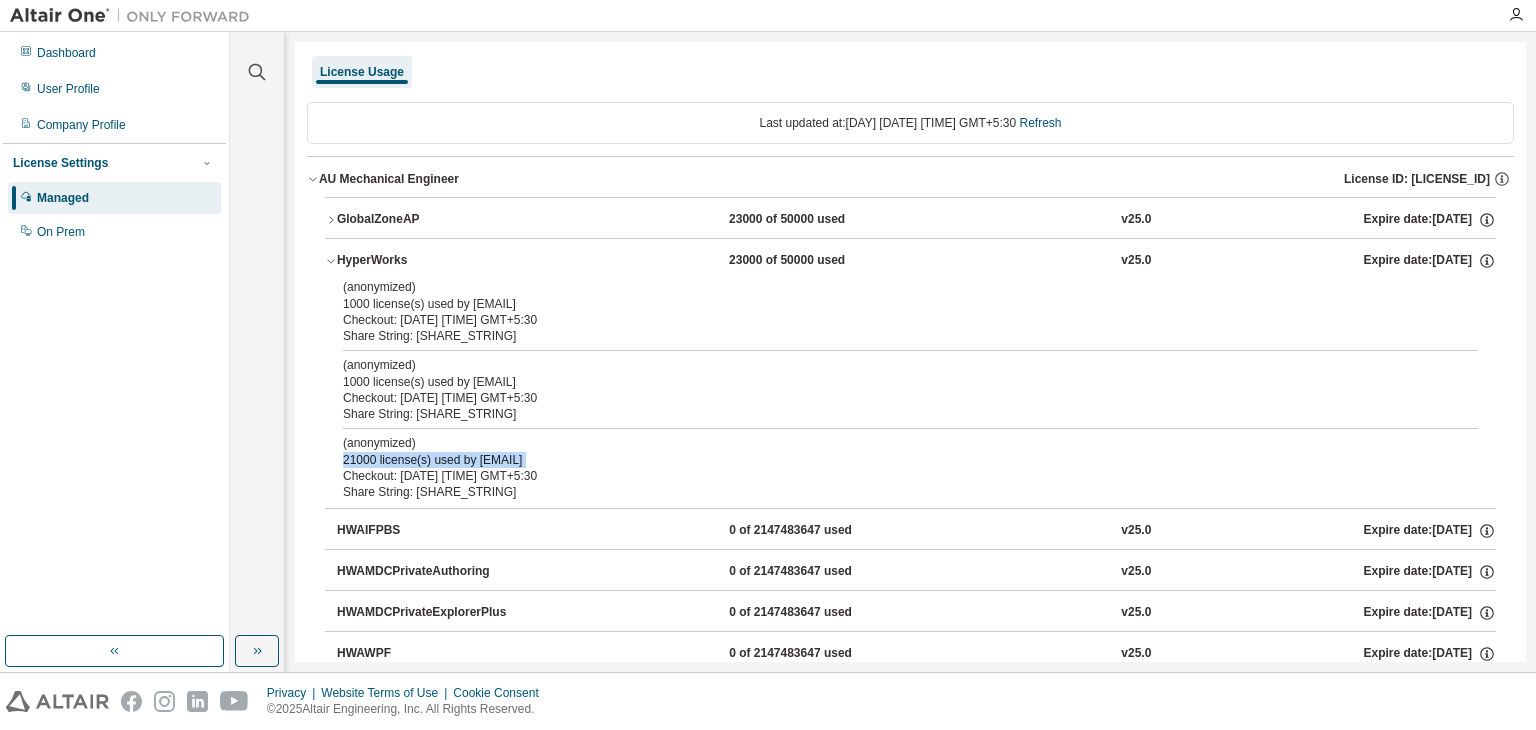 click on "(anonymized) 21000 license(s) used by [EMAIL]" at bounding box center [886, 451] 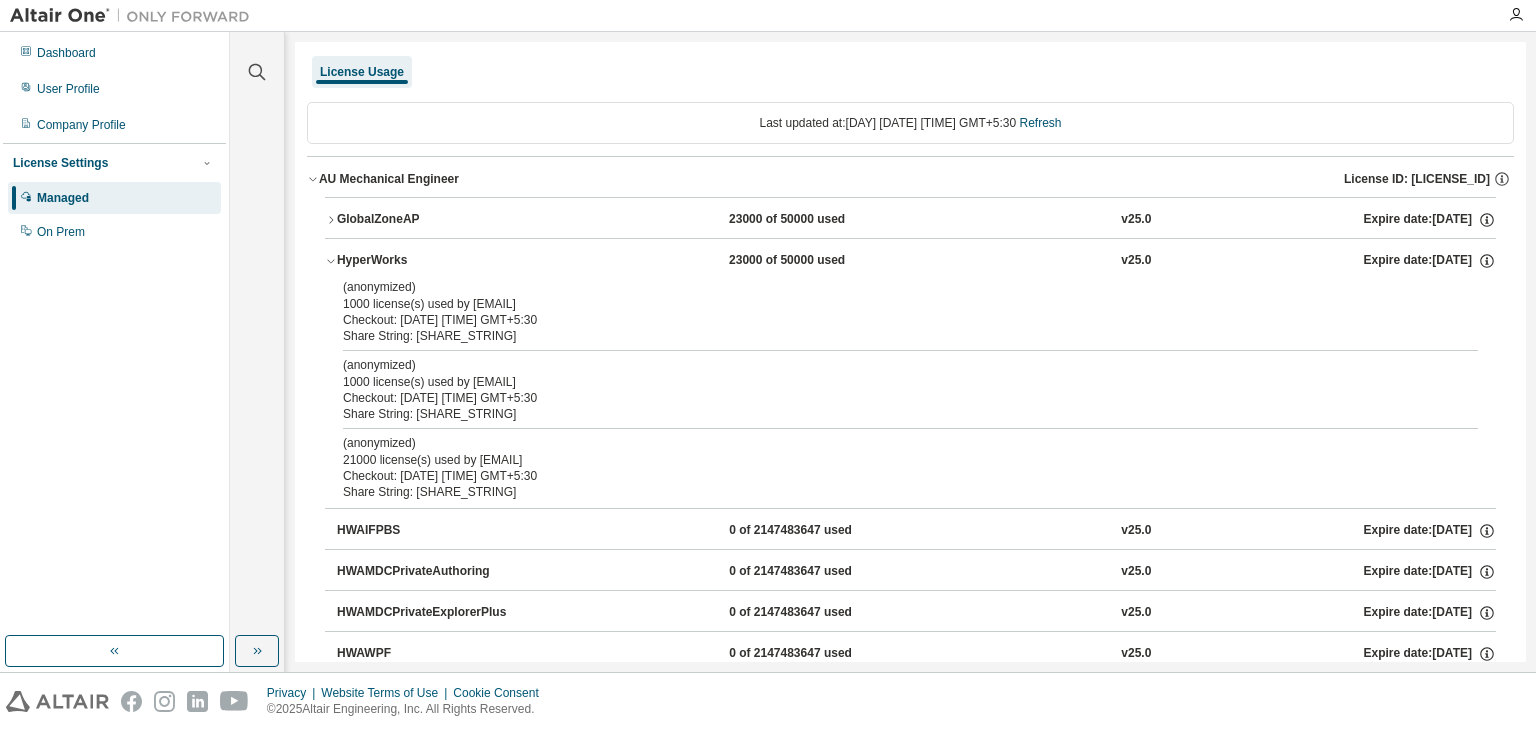 click on "(anonymized) 1000 license(s) used by [EMAIL]" at bounding box center [886, 373] 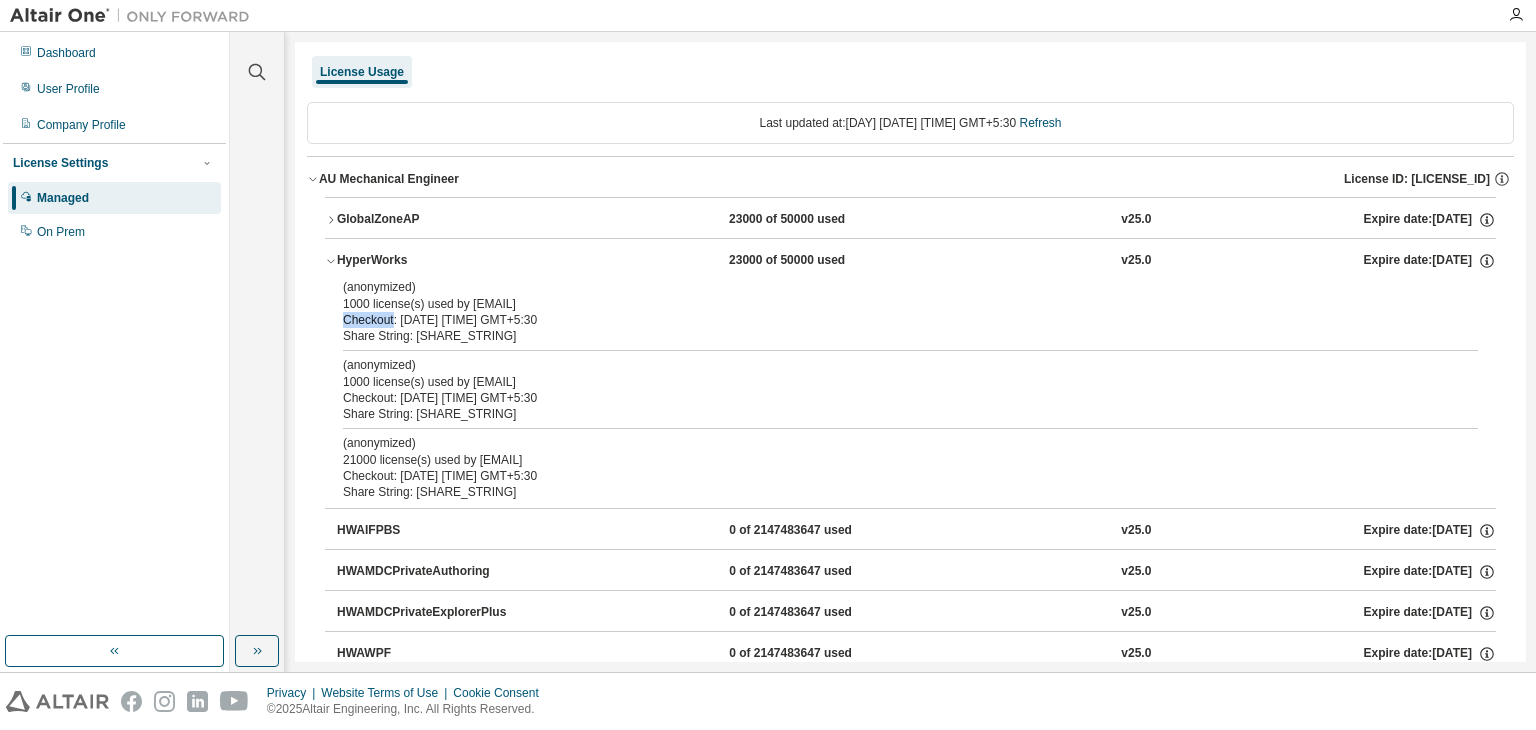 click on "Checkout: [DATE] [TIME] GMT+5:30" at bounding box center [886, 320] 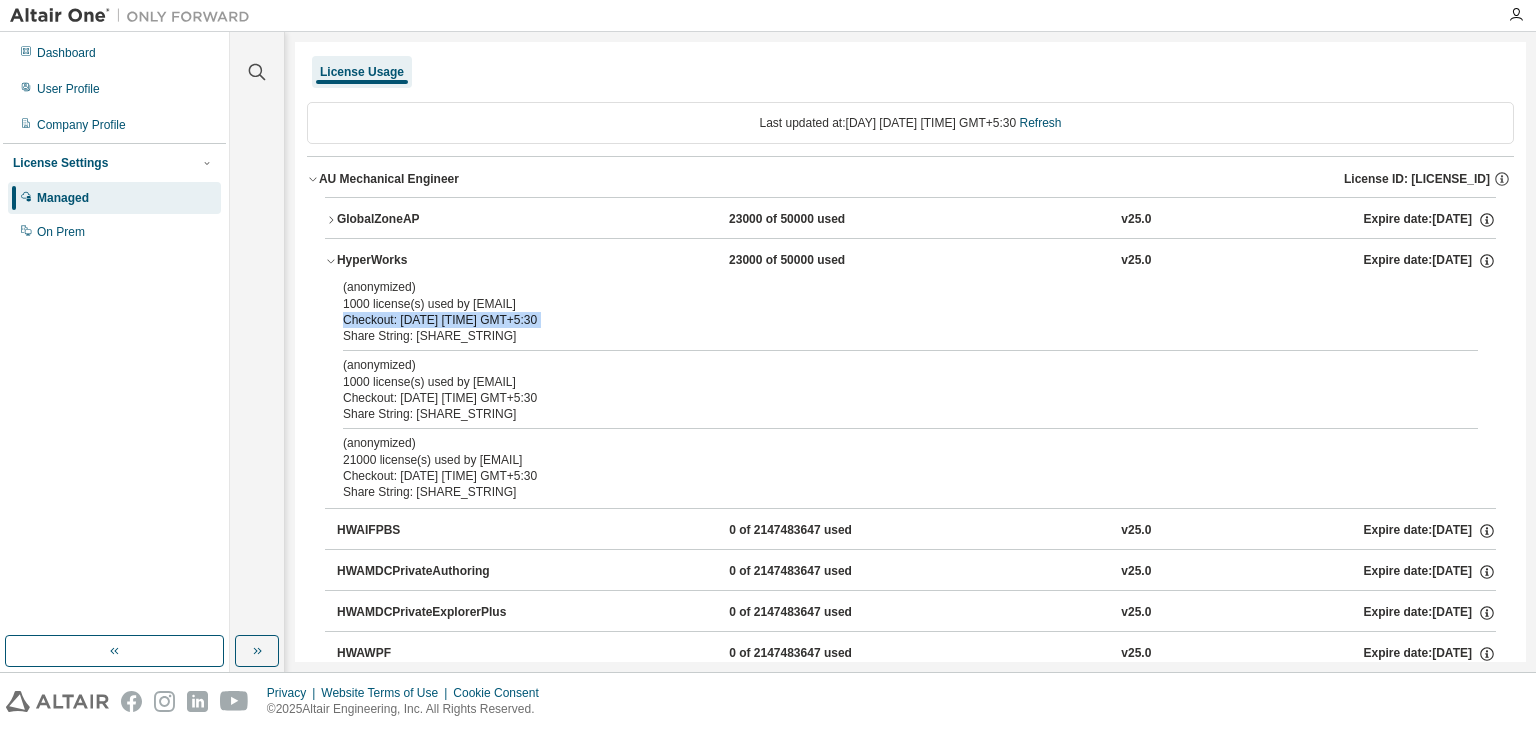 click on "Checkout: [DATE] [TIME] GMT+5:30" at bounding box center (886, 320) 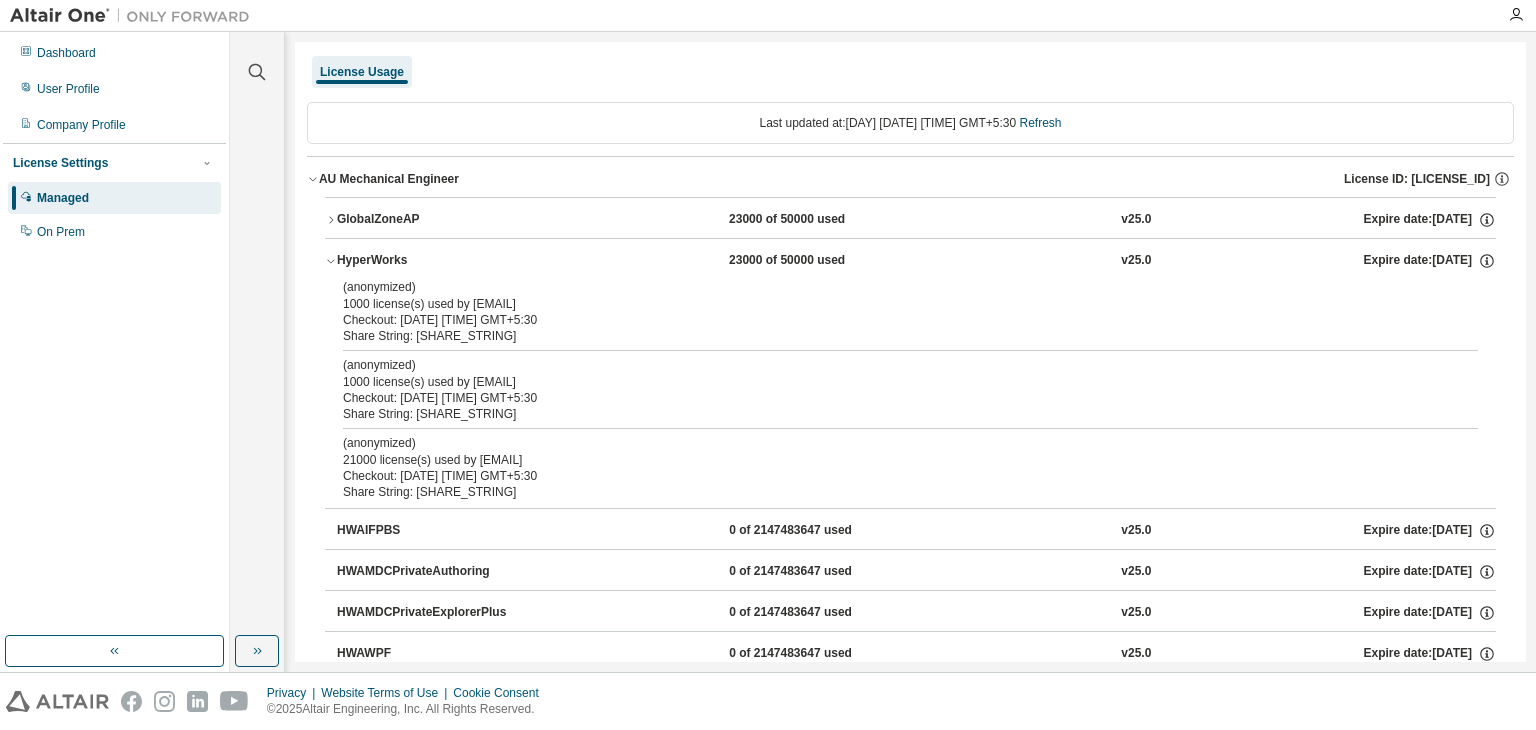 click on "(anonymized)" at bounding box center (886, 365) 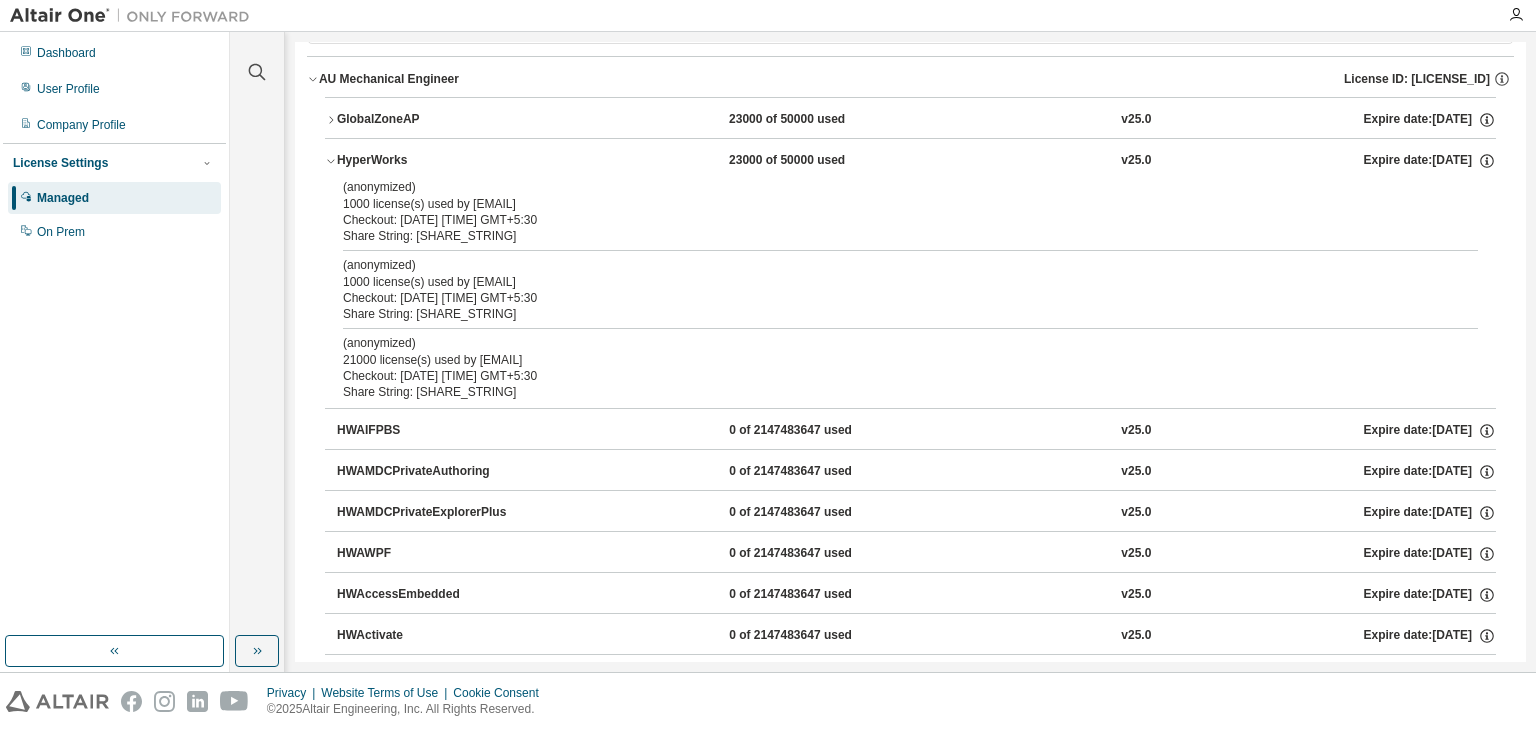 scroll, scrollTop: 0, scrollLeft: 0, axis: both 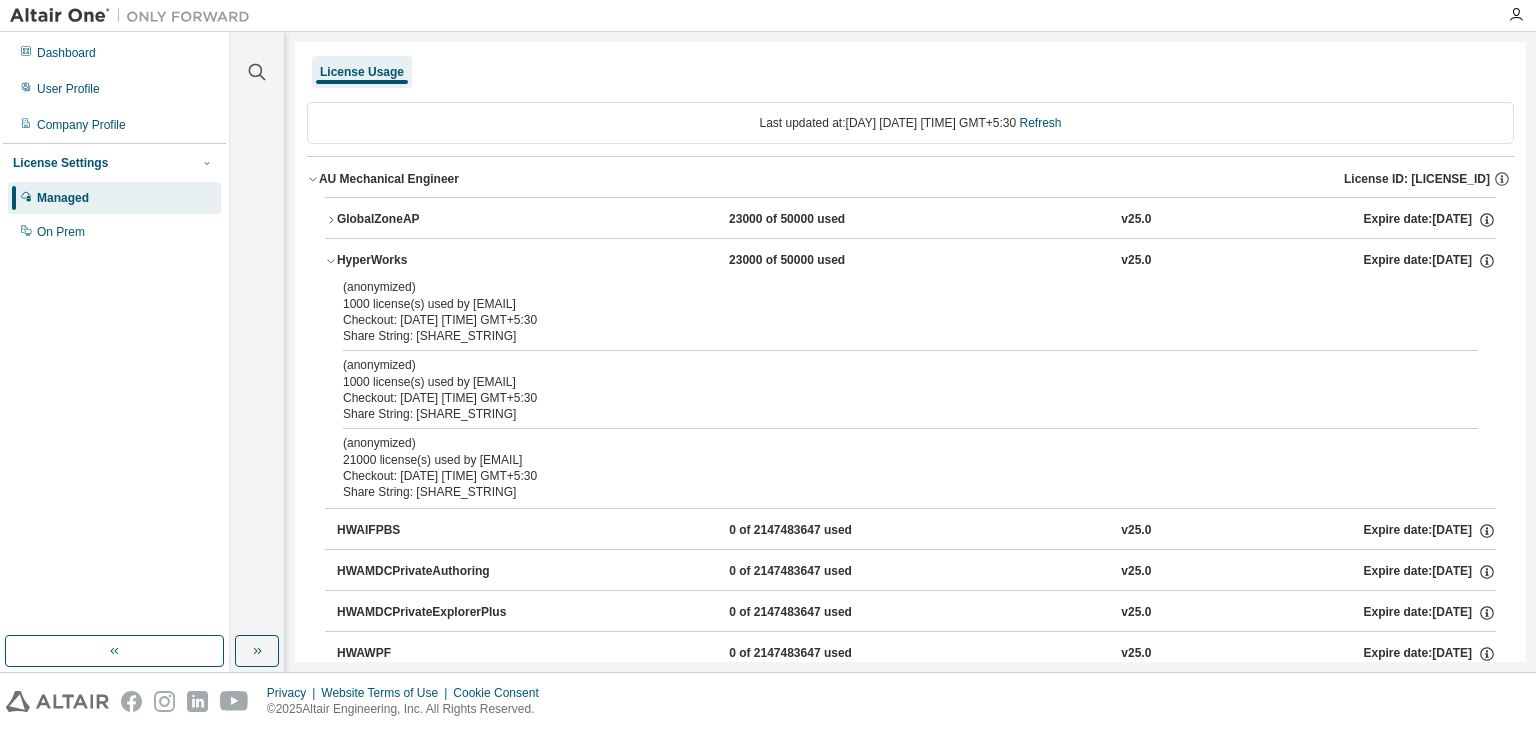 click 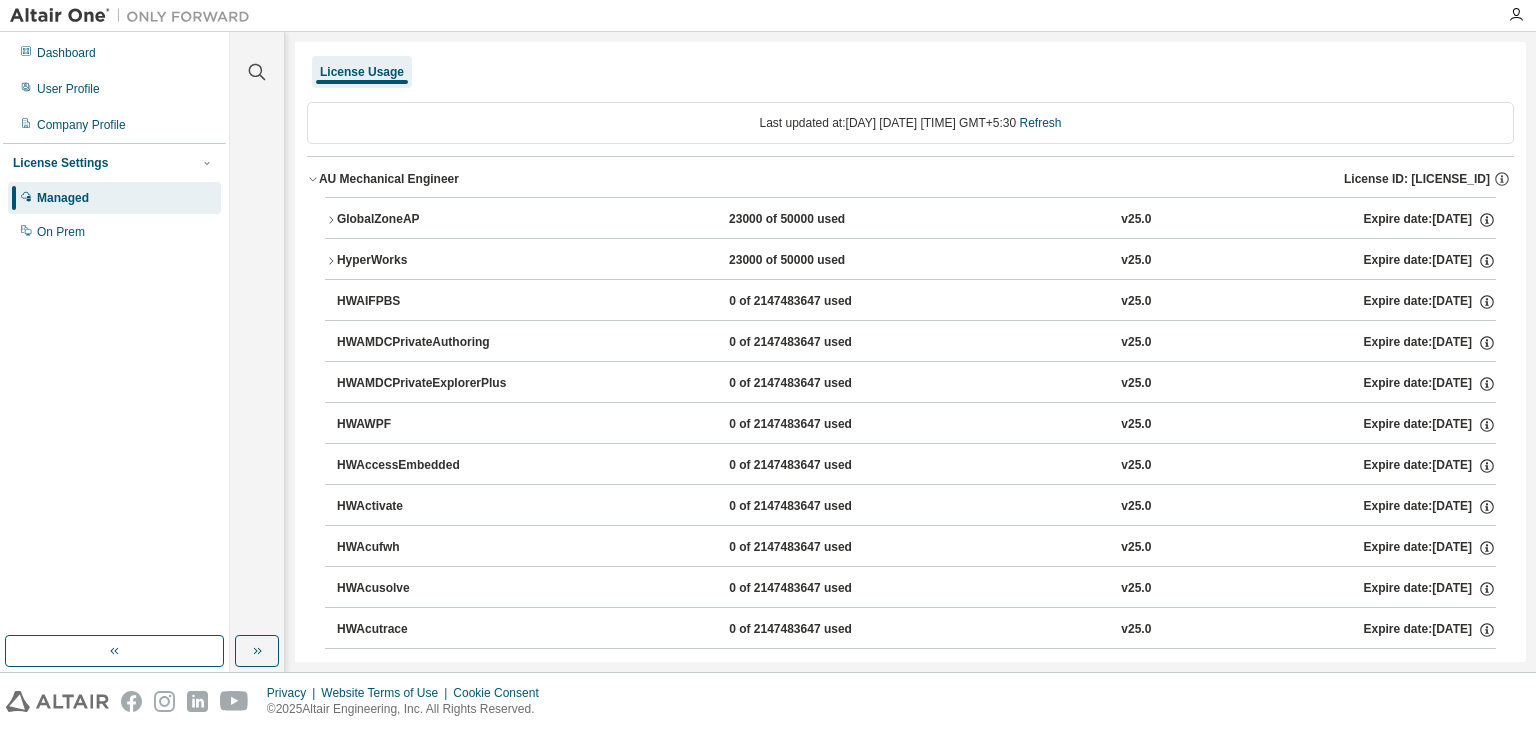 click on "GlobalZoneAP 23000 of 50000 used v25.0 Expire date:  [DATE] HyperWorks 23000 of 50000 used v25.0 Expire date:  [DATE] HWAIFPBS 0 of 2147483647 used v25.0 Expire date:  [DATE] HWAMDCPrivateAuthoring 0 of 2147483647 used v25.0 Expire date:  [DATE] HWAMDCPrivateExplorerPlus 0 of 2147483647 used v25.0 Expire date:  [DATE] HWAWPF 0 of 2147483647 used v25.0 Expire date:  [DATE] HWAccessEmbedded 0 of 2147483647 used v25.0 Expire date:  [DATE] HWActivate 0 of 2147483647 used v25.0 Expire date:  [DATE] HWAcufwh 0 of 2147483647 used v25.0 Expire date:  [DATE] HWAcusolve 0 of 2147483647 used v25.0 Expire date:  [DATE] HWAcutrace 0 of 2147483647 used v25.0 Expire date:  [DATE] HWAcuview 0 of 2147483647 used v25.0 Expire date:  [DATE] HWAltairBushingModel 0 of 2147483647 used v25.0 Expire date:  [DATE] HWAltairCopilotHyperWorks 0 of 2147483647 used v25.0 Expire date:  [DATE] HWAltairManufacturingSolver 0 of 2147483647 used v25.0 Expire date:  [DATE] v25.0 v25.0" at bounding box center [910, 4506] 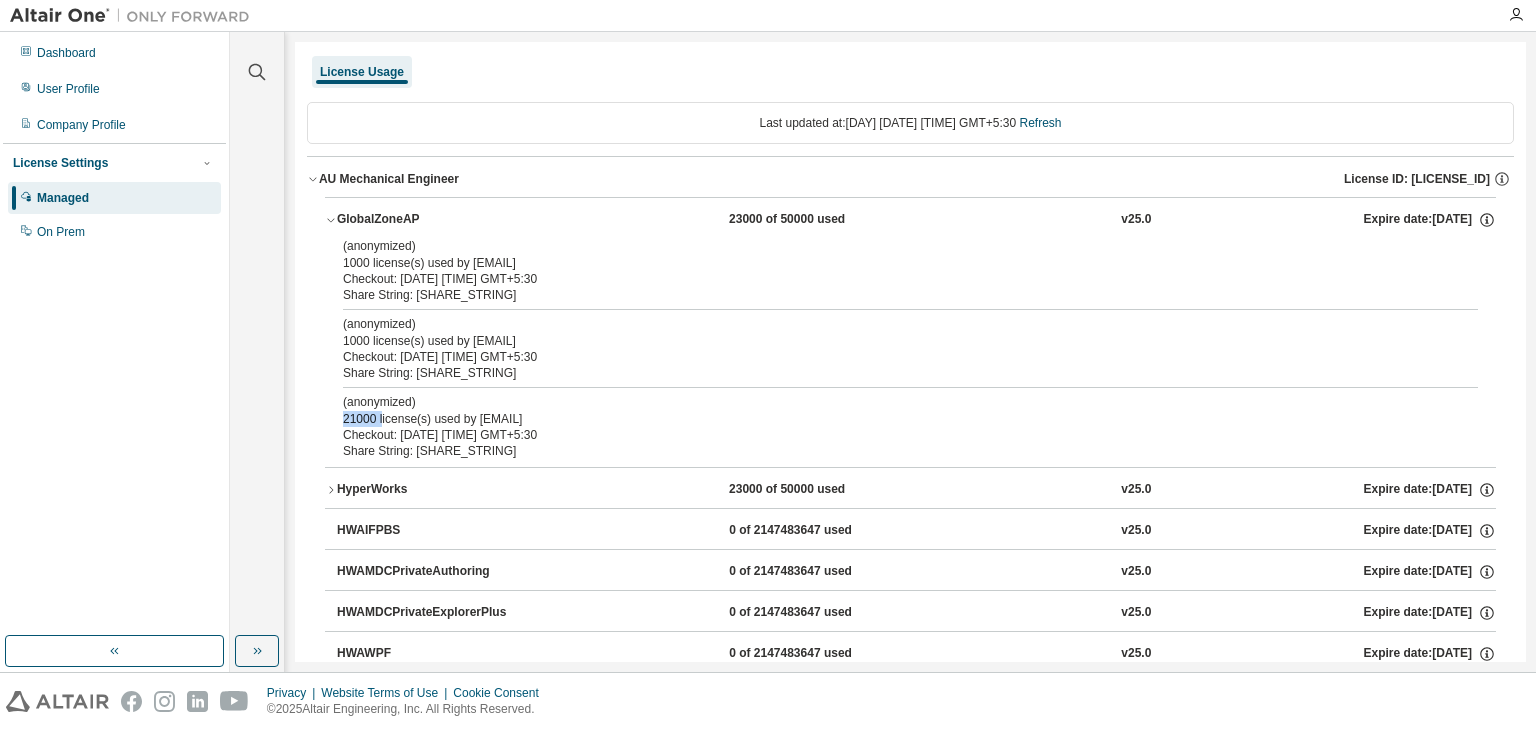 drag, startPoint x: 341, startPoint y: 422, endPoint x: 381, endPoint y: 419, distance: 40.112343 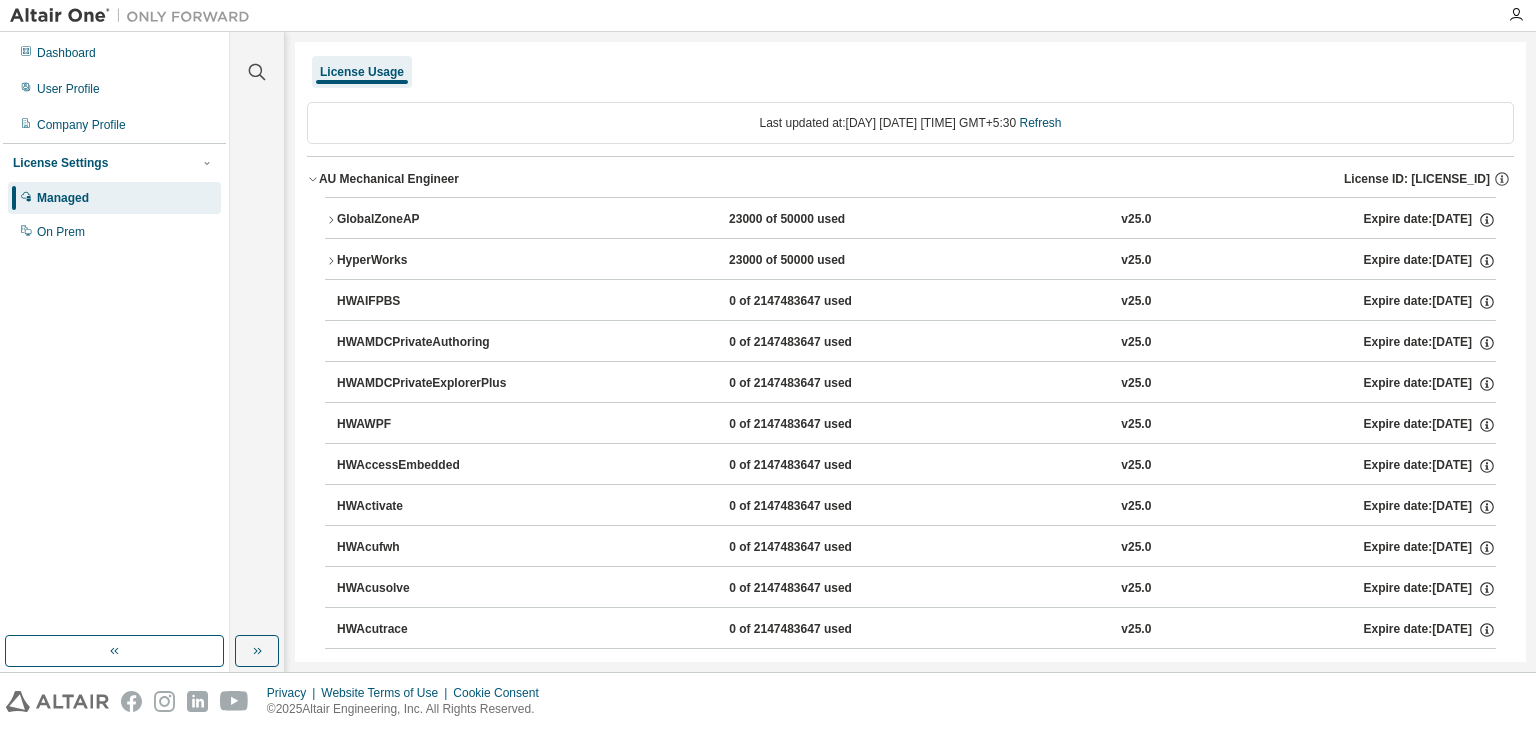 click on "23000 of 50000 used" at bounding box center (819, 220) 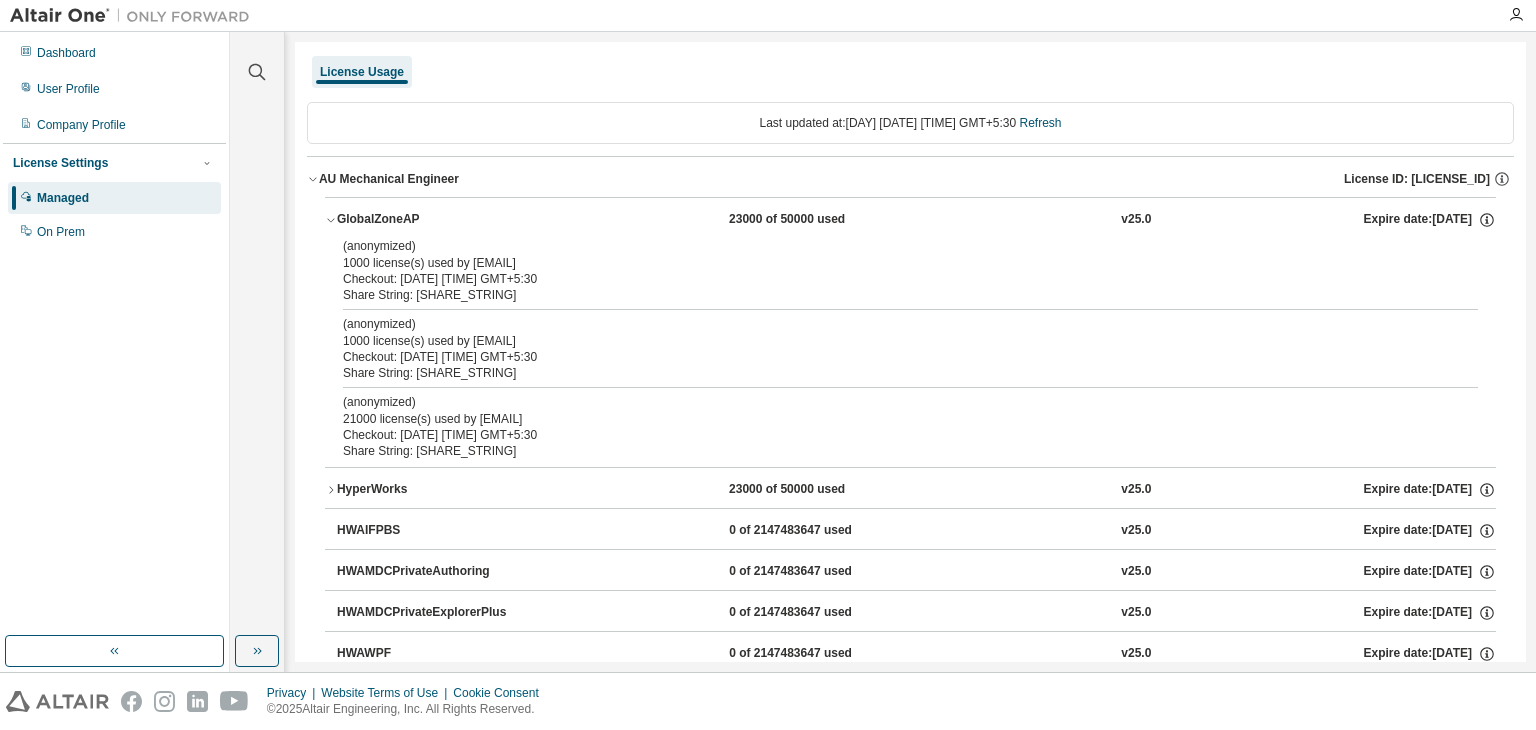 drag, startPoint x: 663, startPoint y: 451, endPoint x: 394, endPoint y: 453, distance: 269.00745 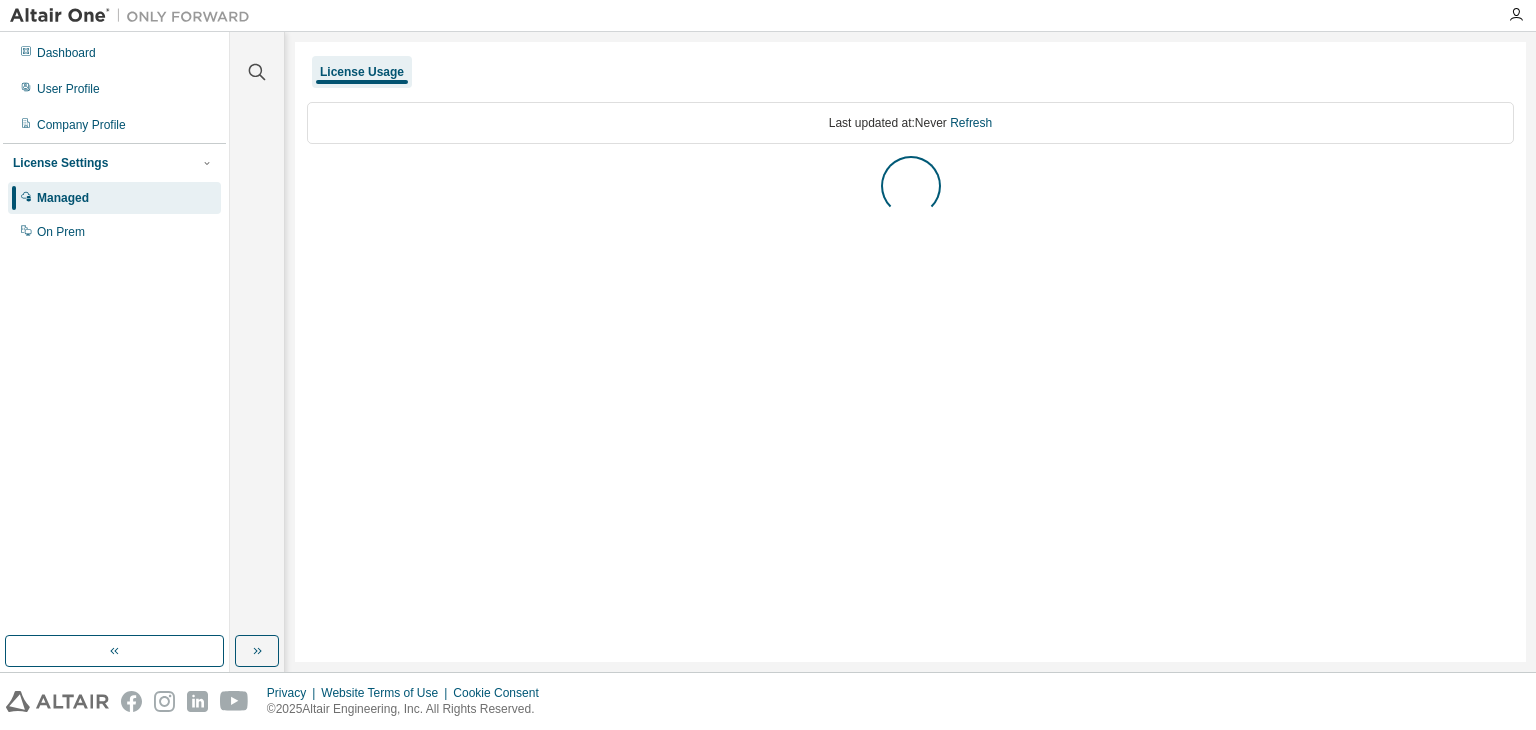 scroll, scrollTop: 0, scrollLeft: 0, axis: both 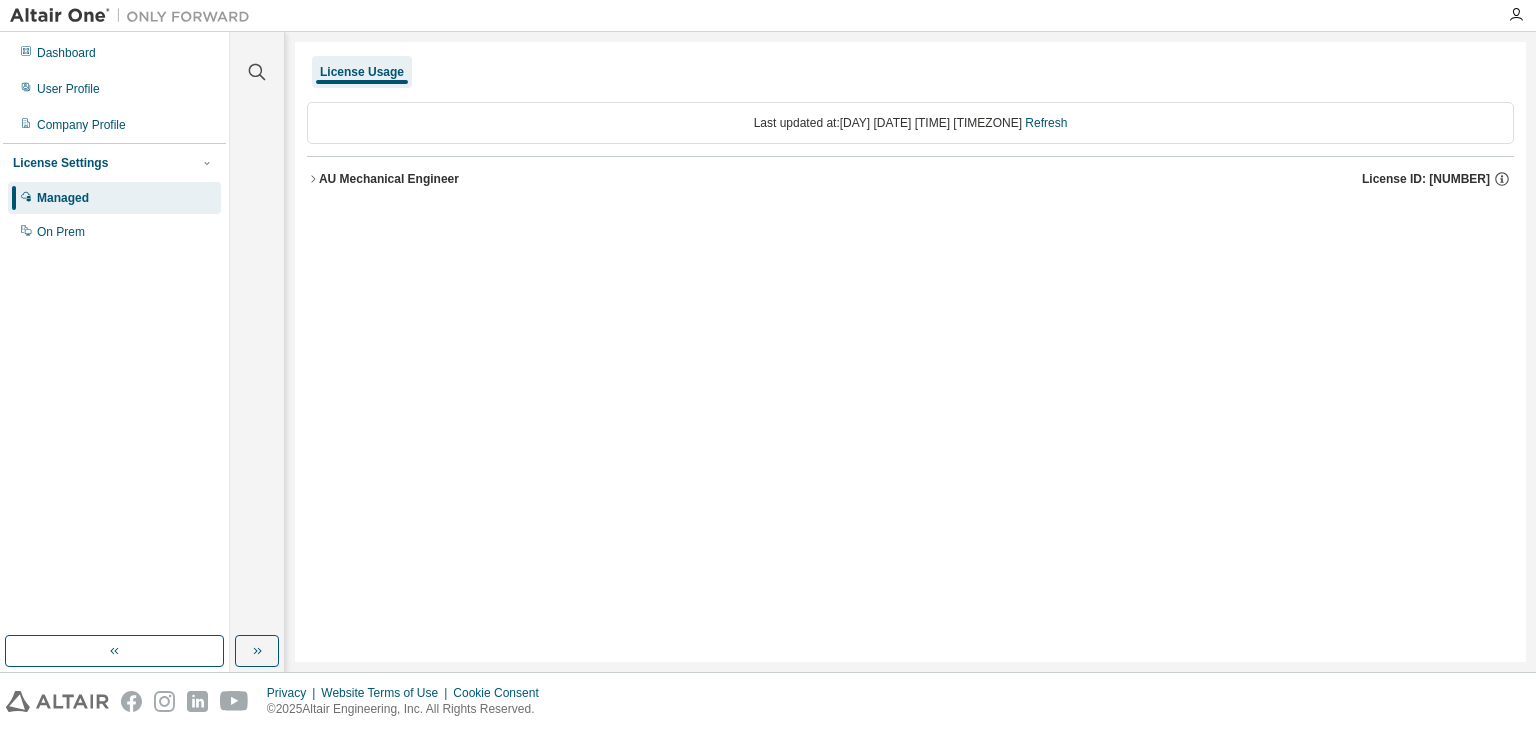 click 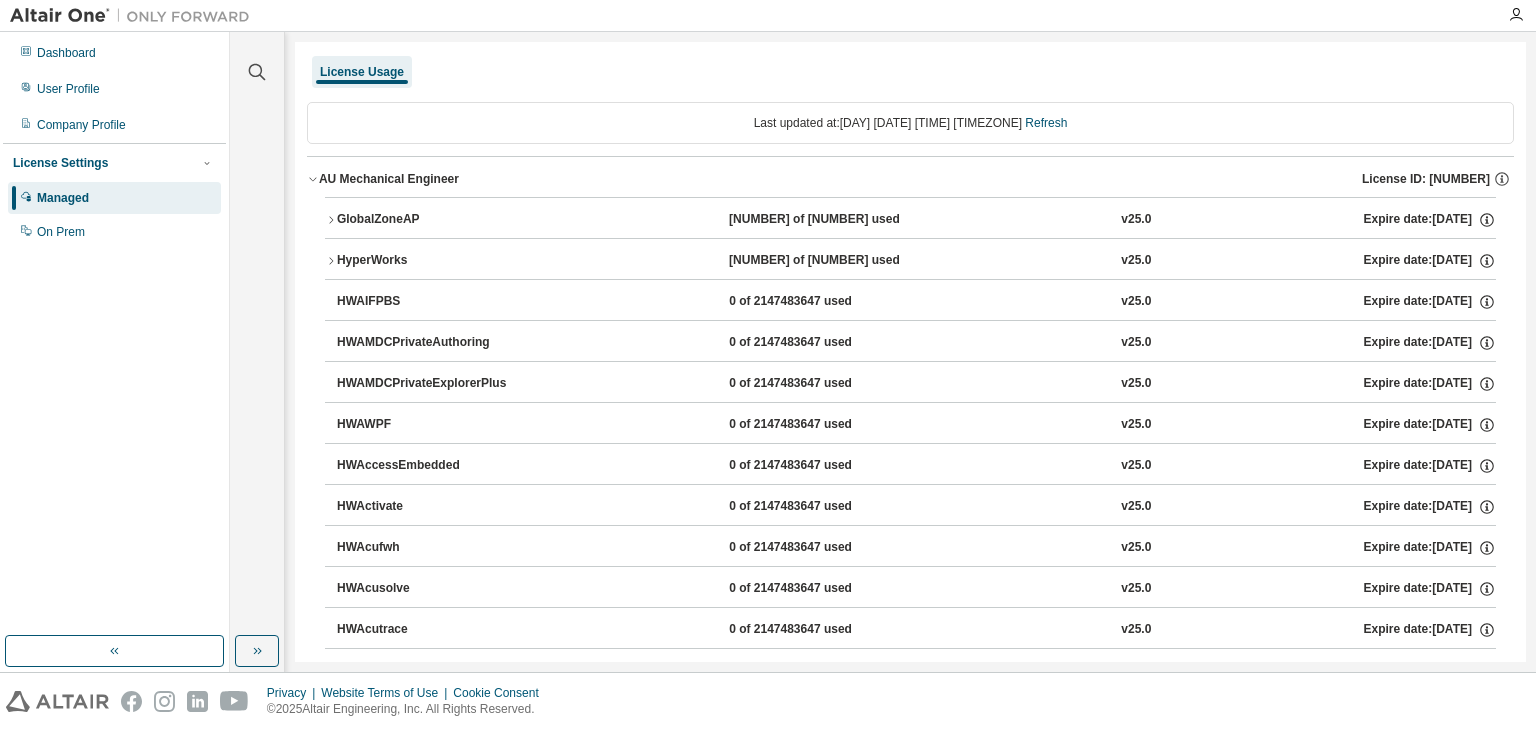 click on "GlobalZoneAP" at bounding box center (427, 220) 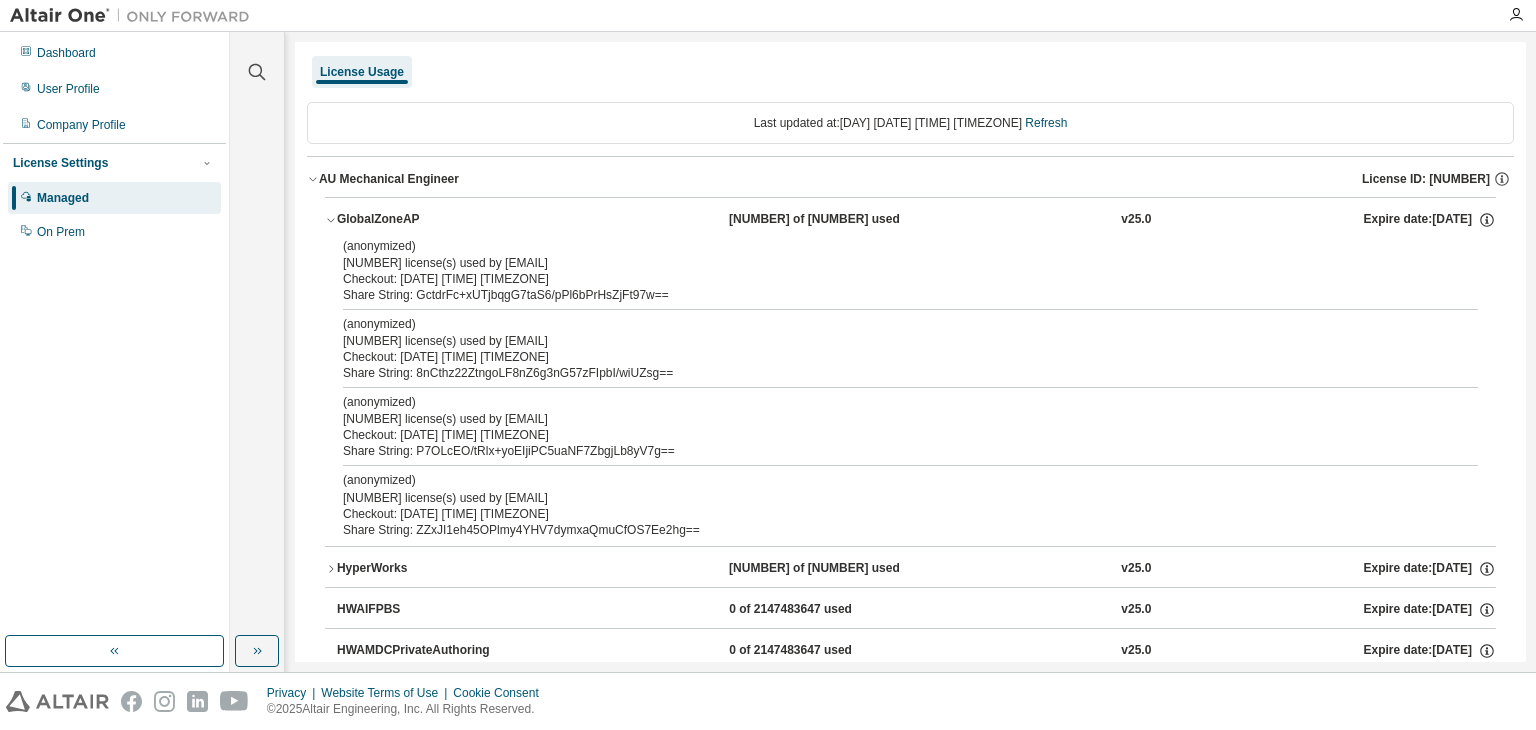 click on "(anonymized) 1000 license(s) used by [EMAIL]" at bounding box center [886, 332] 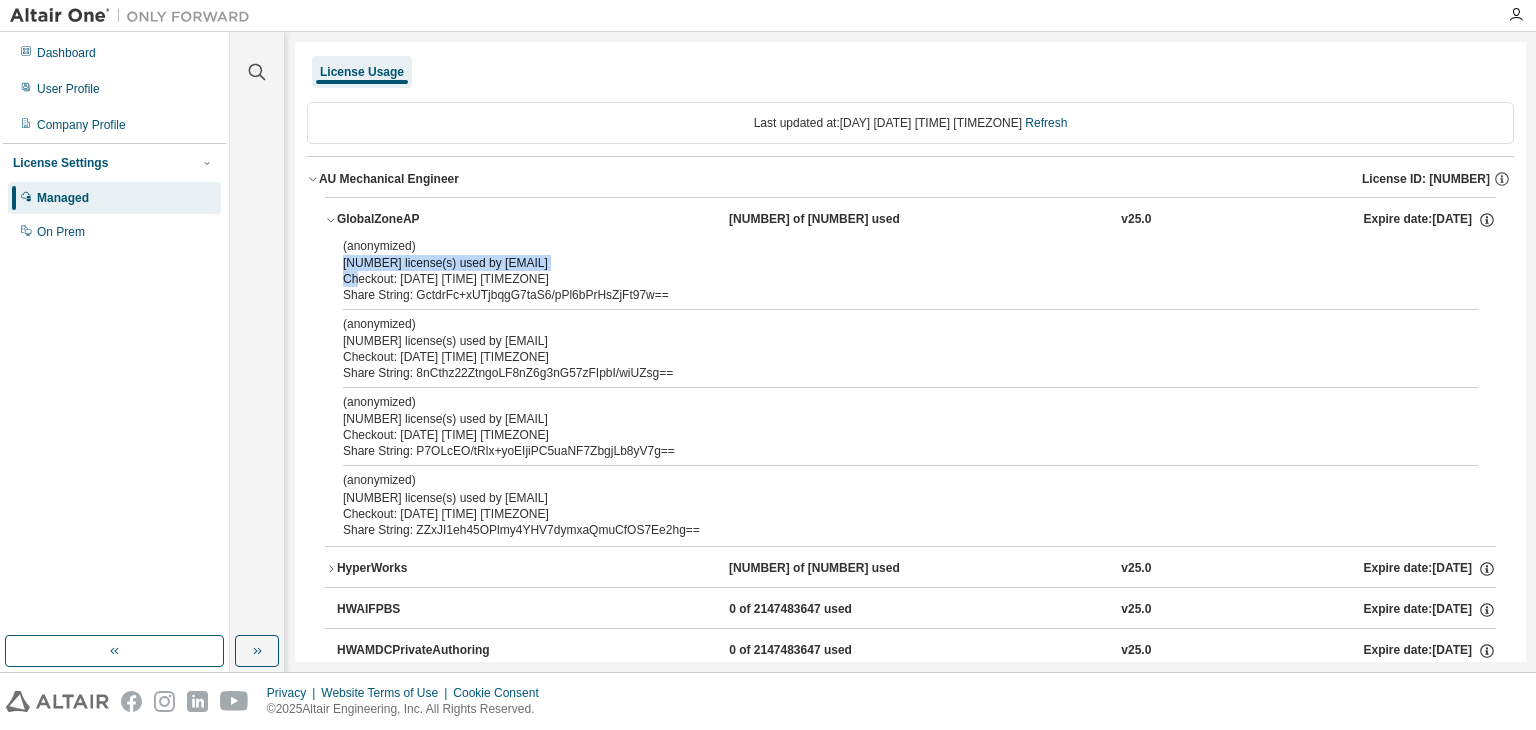 drag, startPoint x: 356, startPoint y: 270, endPoint x: 310, endPoint y: 267, distance: 46.09772 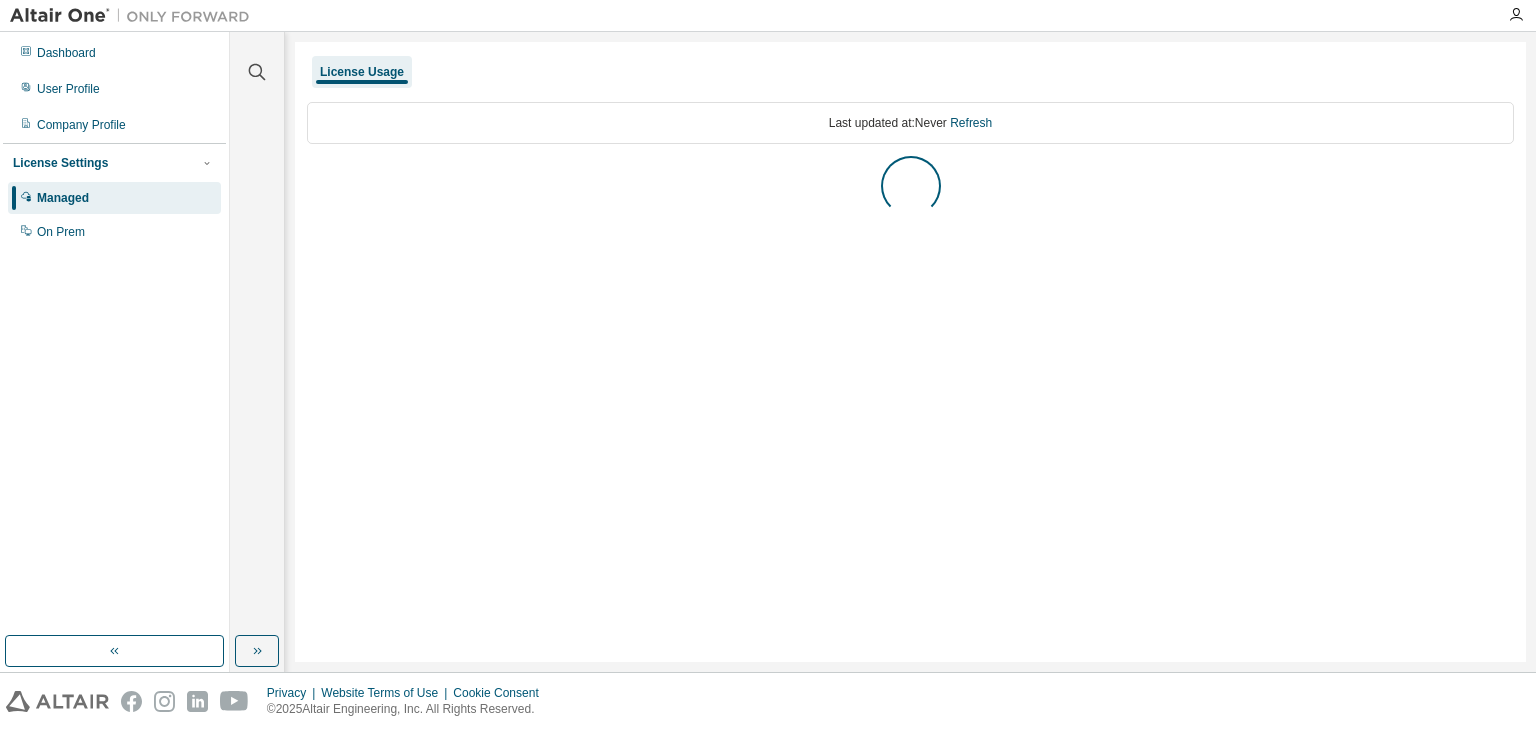 scroll, scrollTop: 0, scrollLeft: 0, axis: both 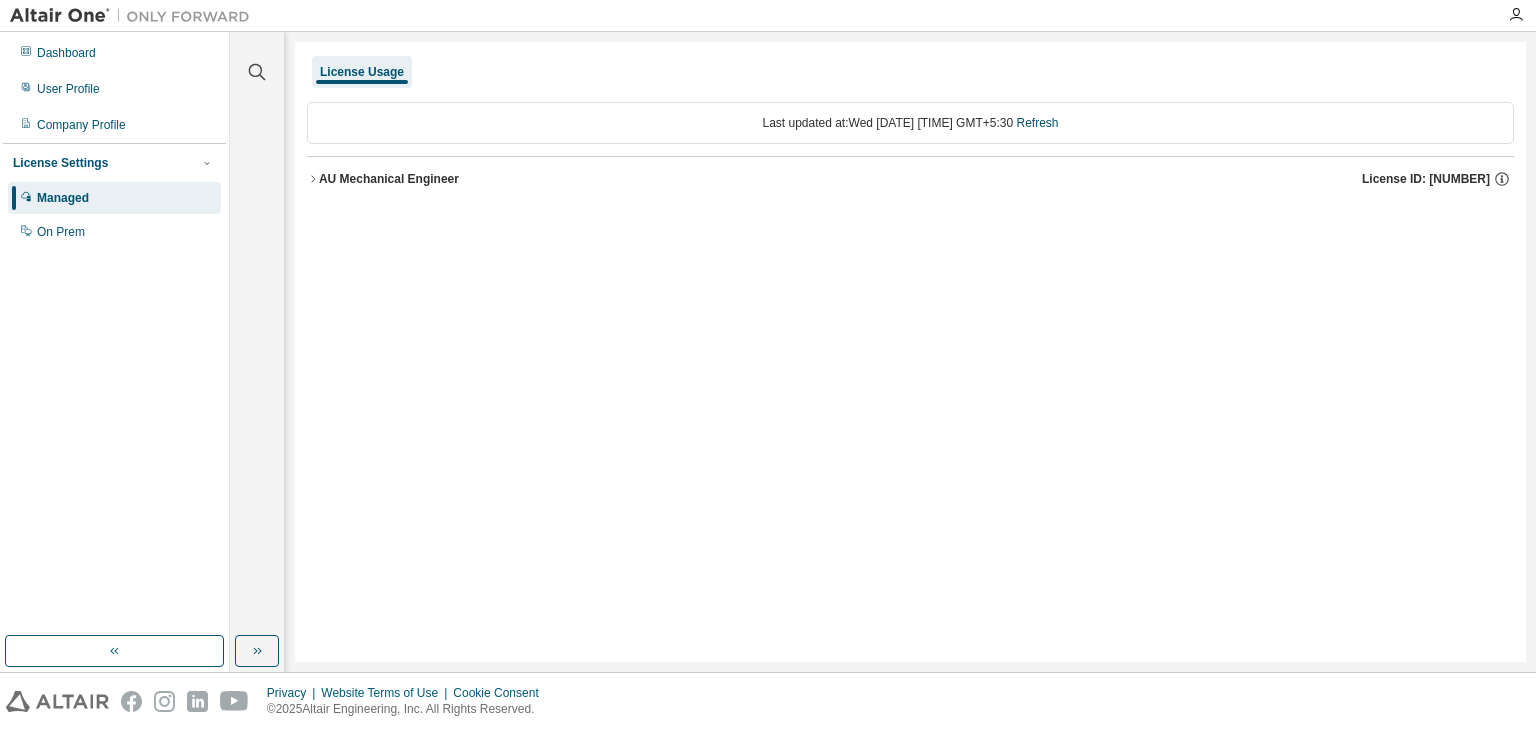 click 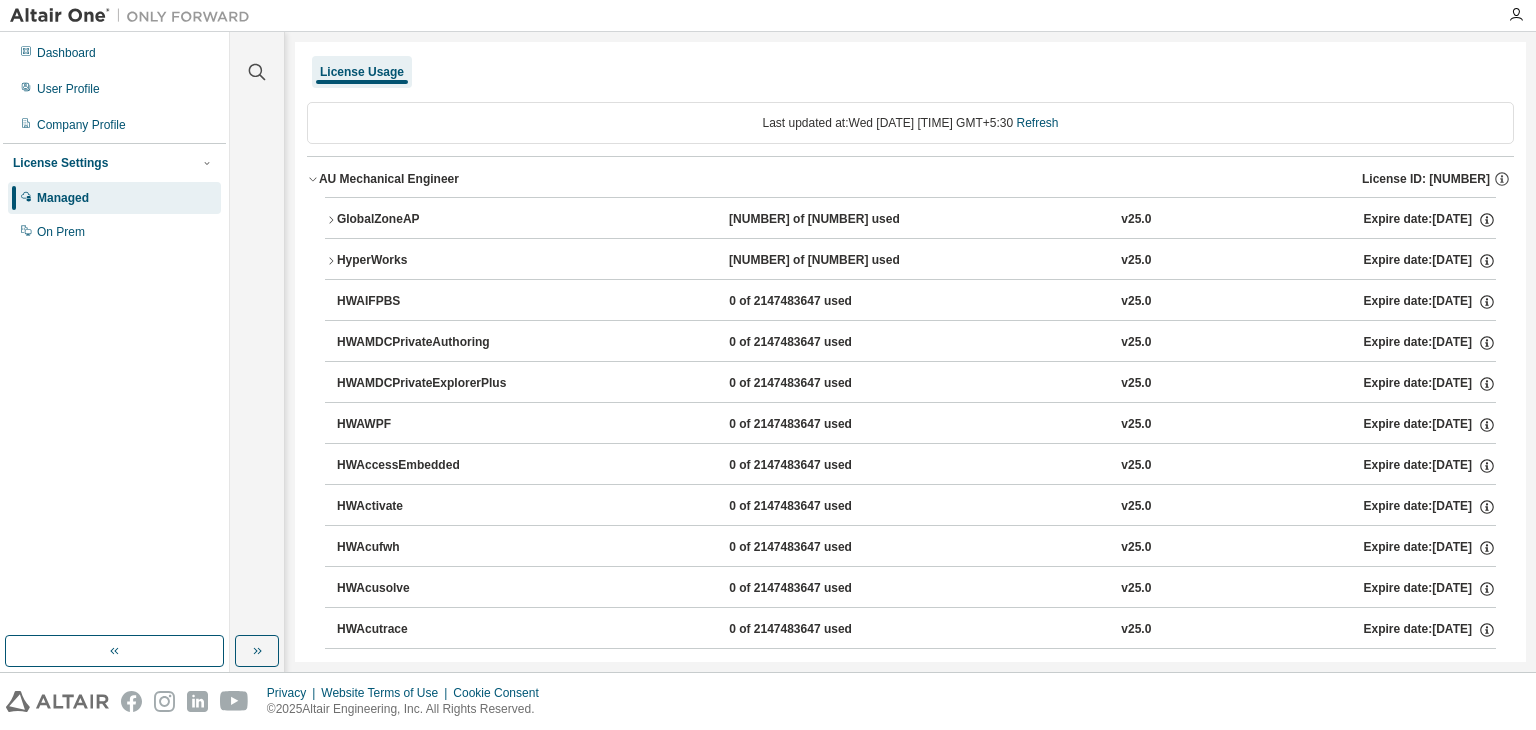 click 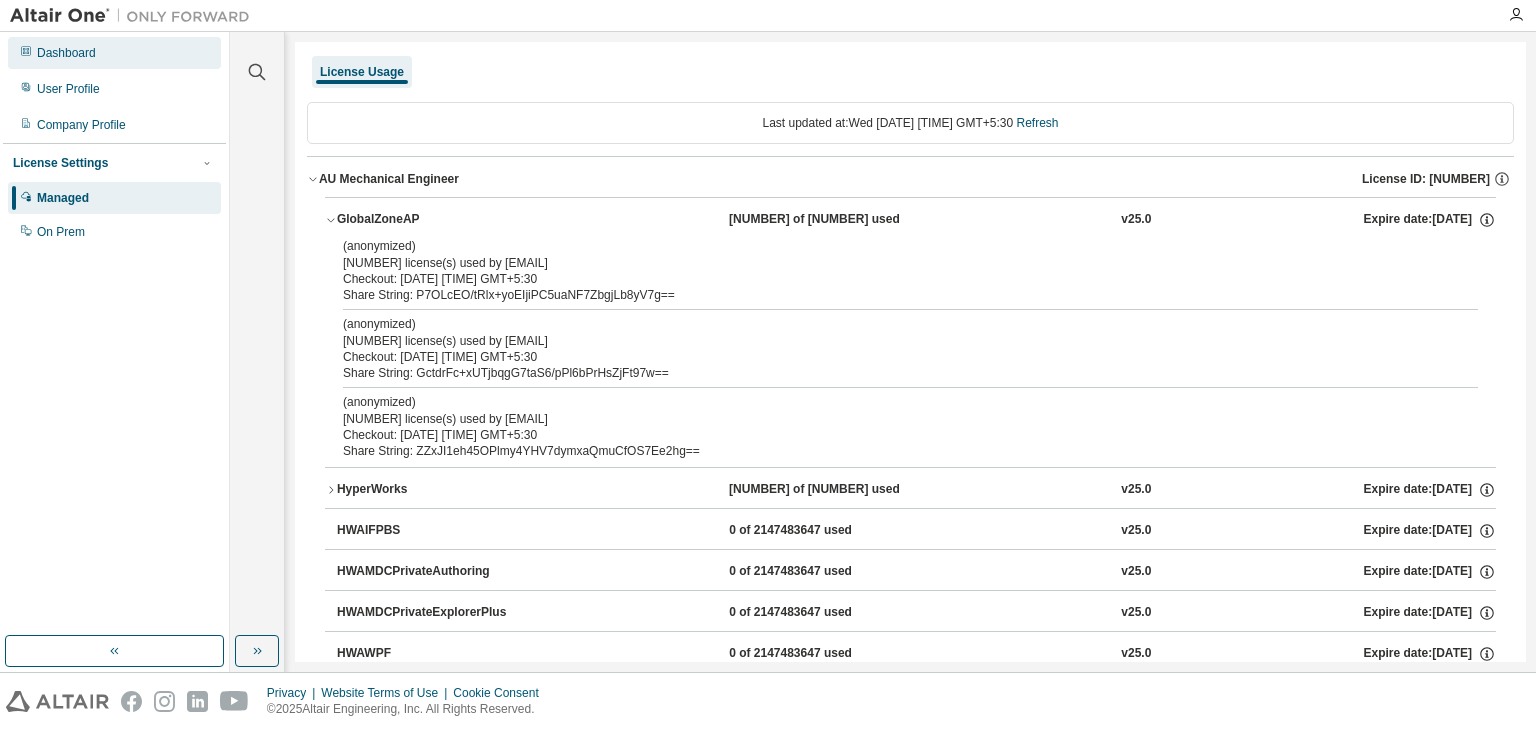 click on "Dashboard" at bounding box center (114, 53) 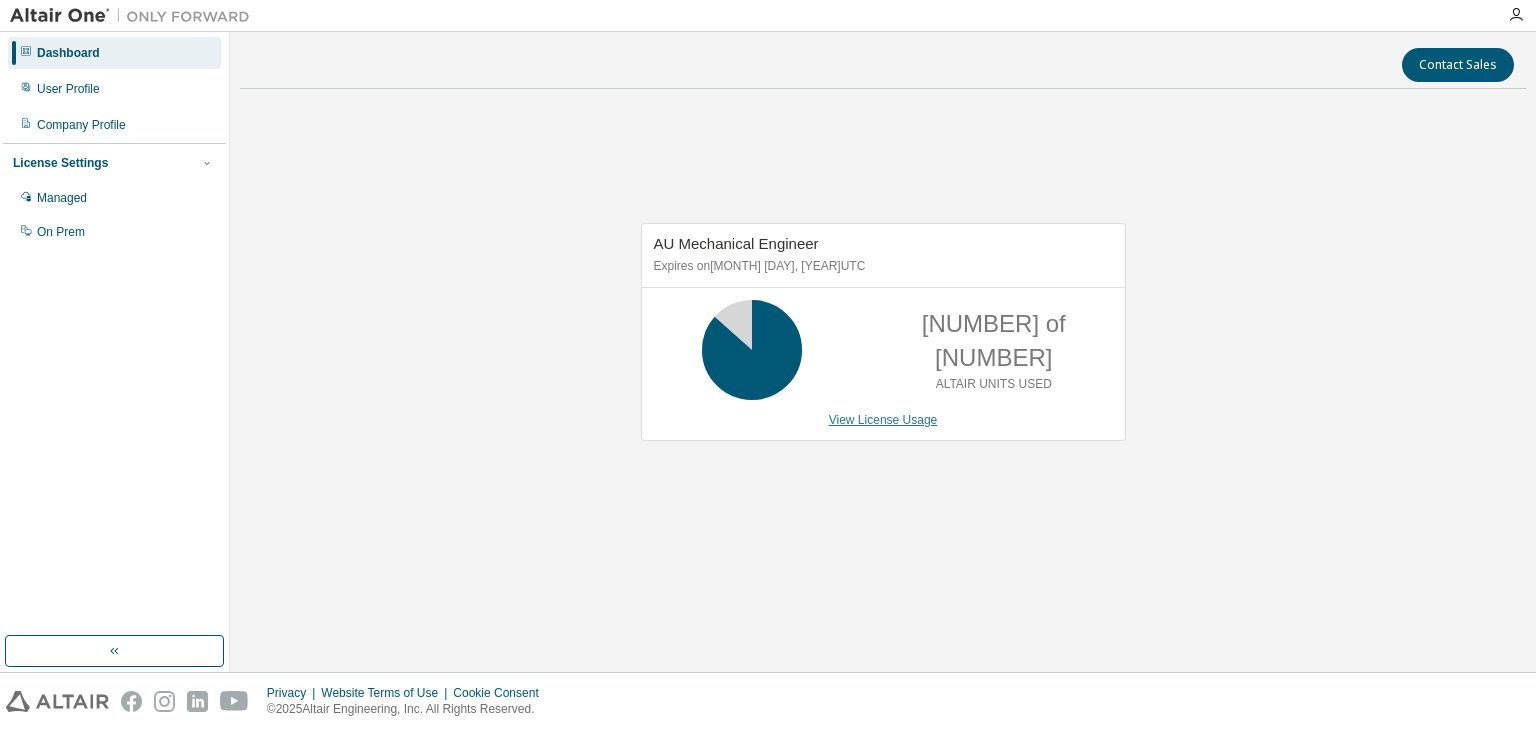 click on "View License Usage" at bounding box center (883, 420) 